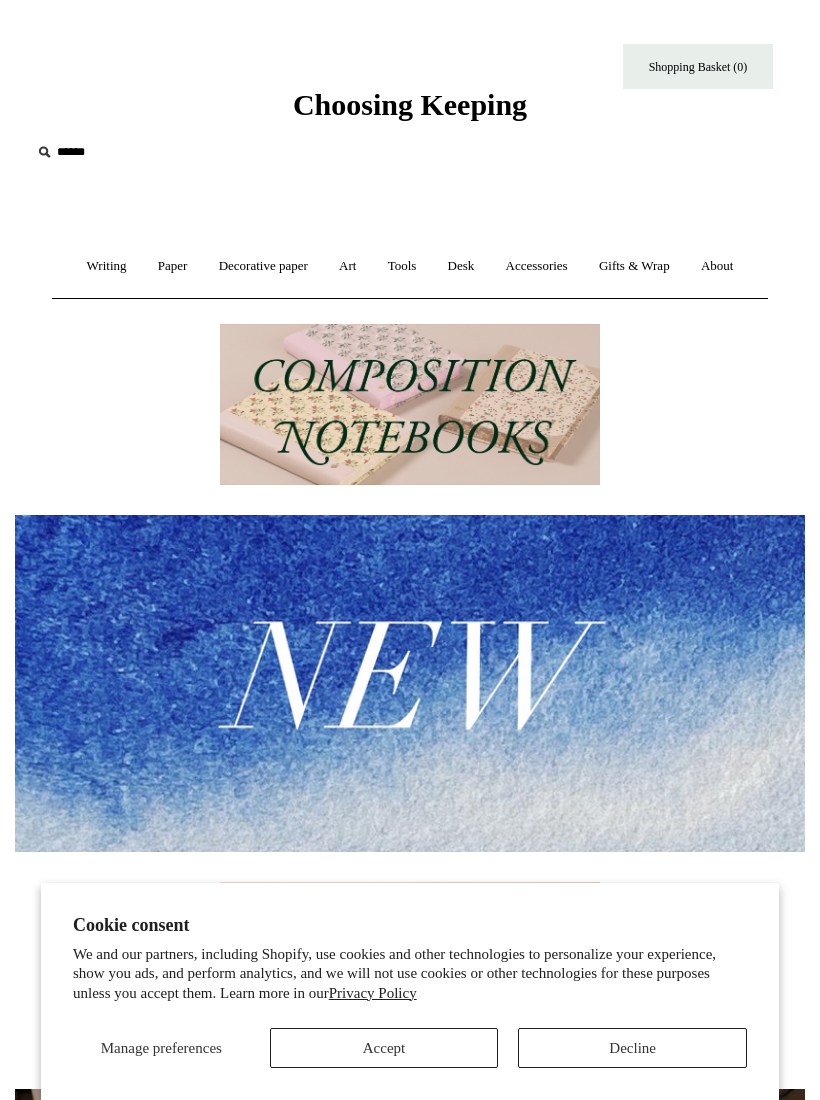 scroll, scrollTop: 0, scrollLeft: 0, axis: both 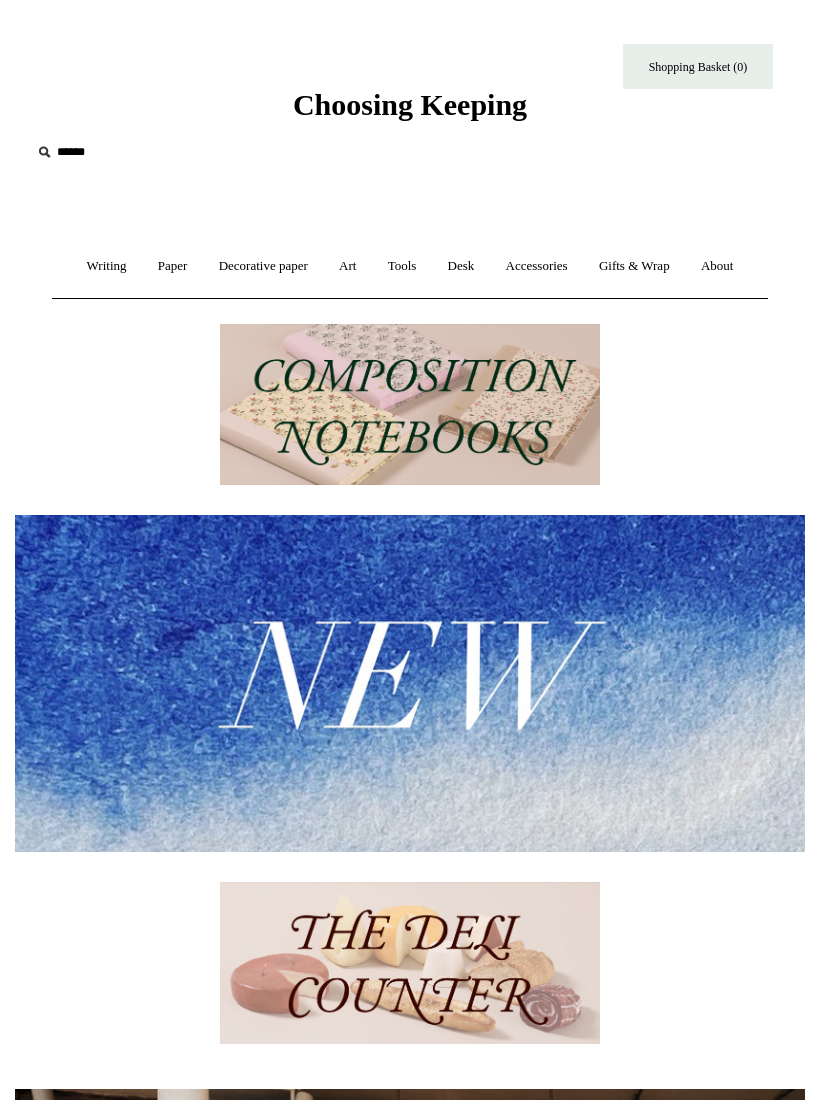 click on "Decorative paper +" at bounding box center (263, 266) 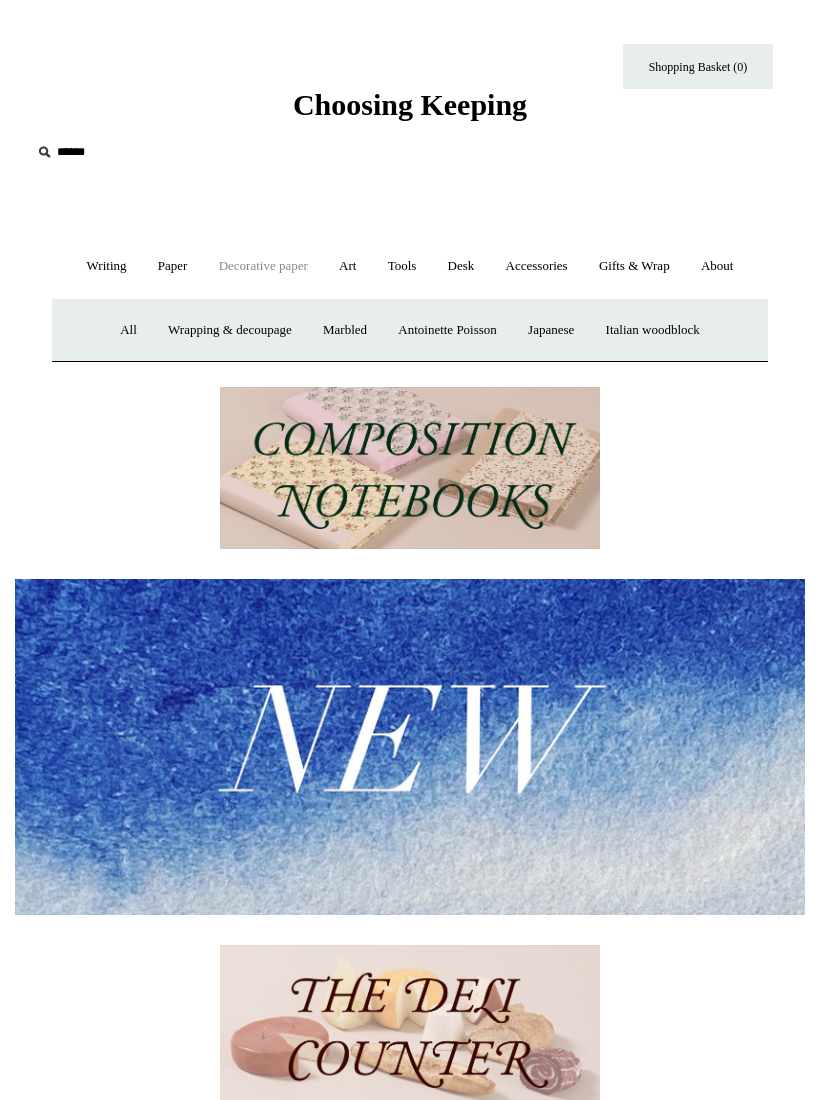 click on "All" at bounding box center (128, 330) 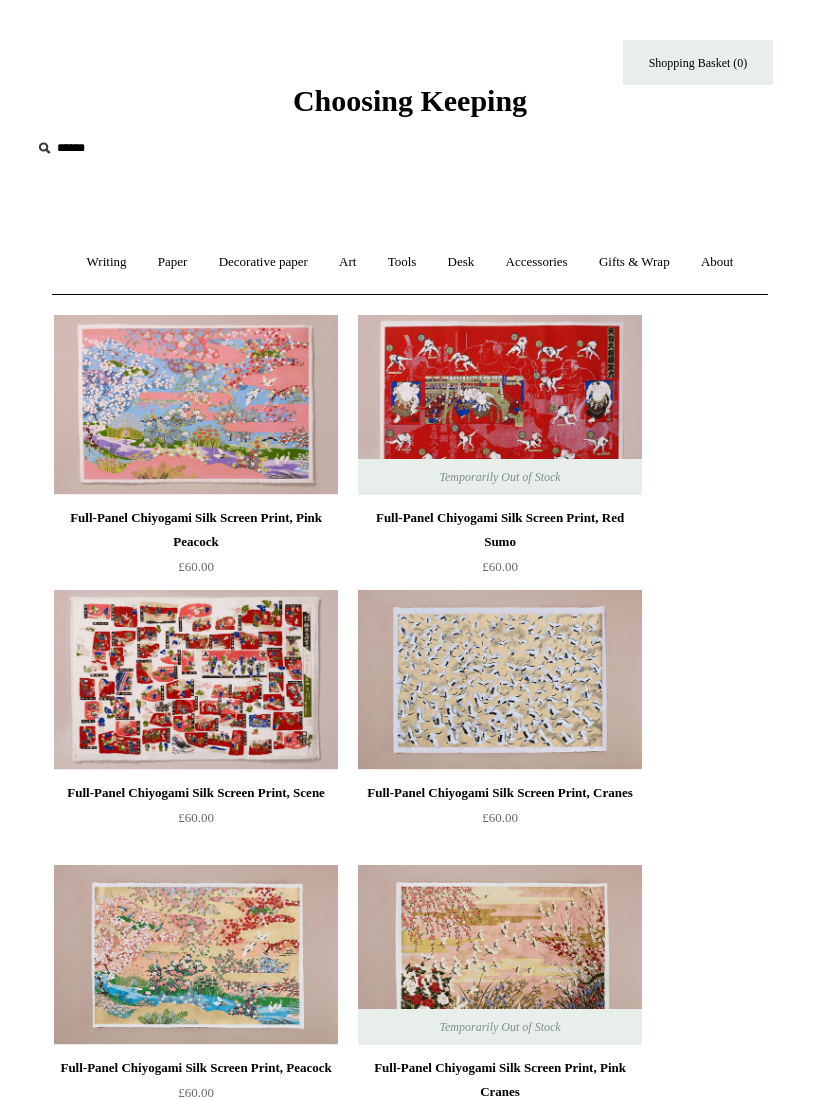 scroll, scrollTop: 0, scrollLeft: 0, axis: both 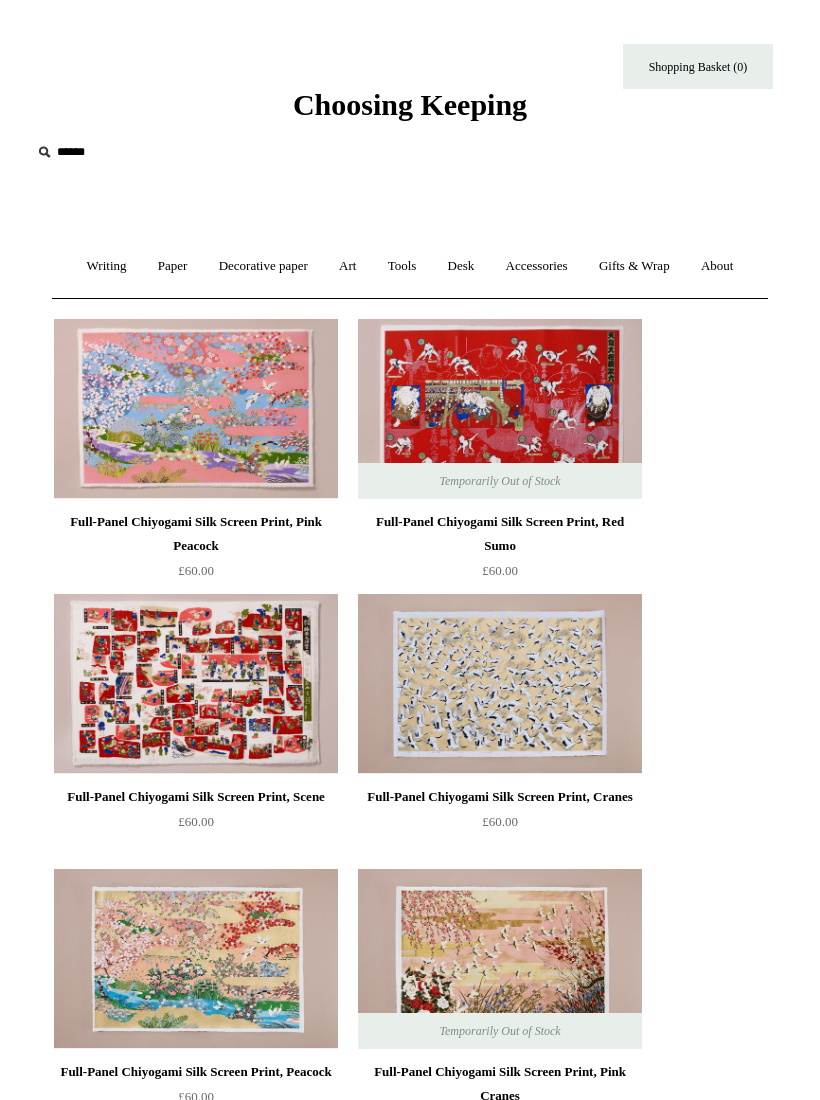click on "Paper +" at bounding box center [173, 266] 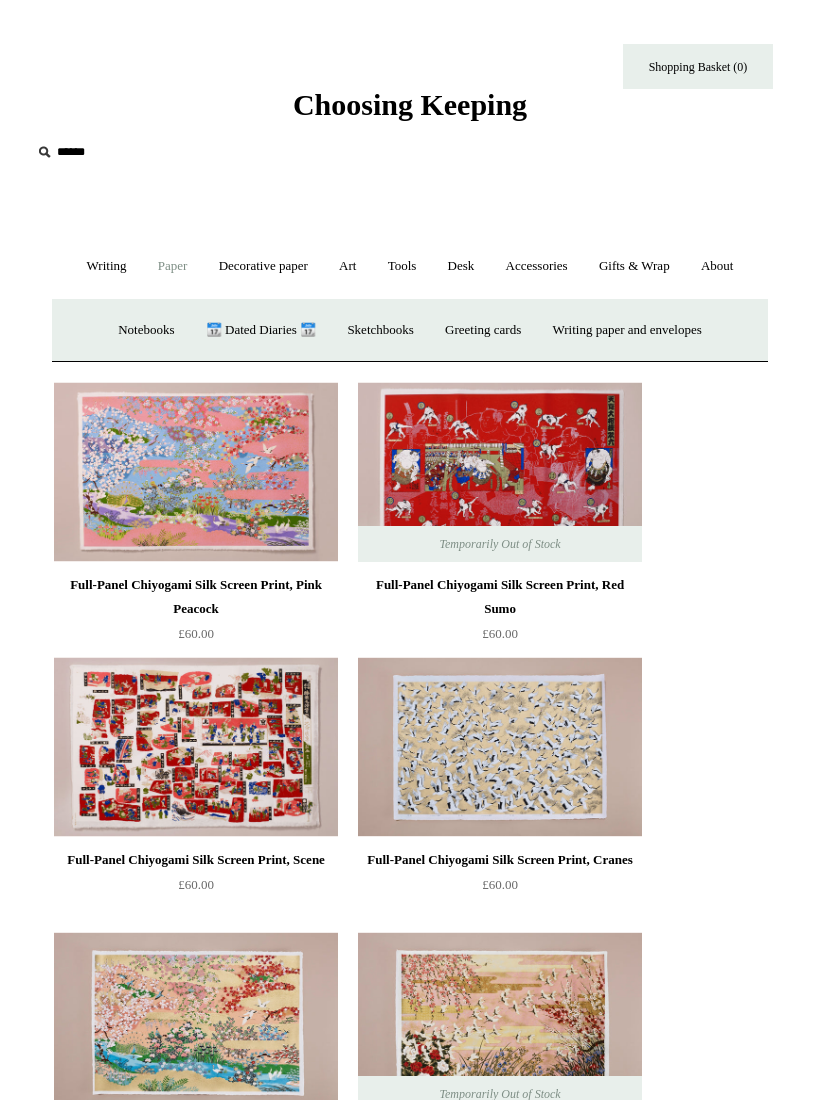 click on "Greeting cards +" at bounding box center [483, 330] 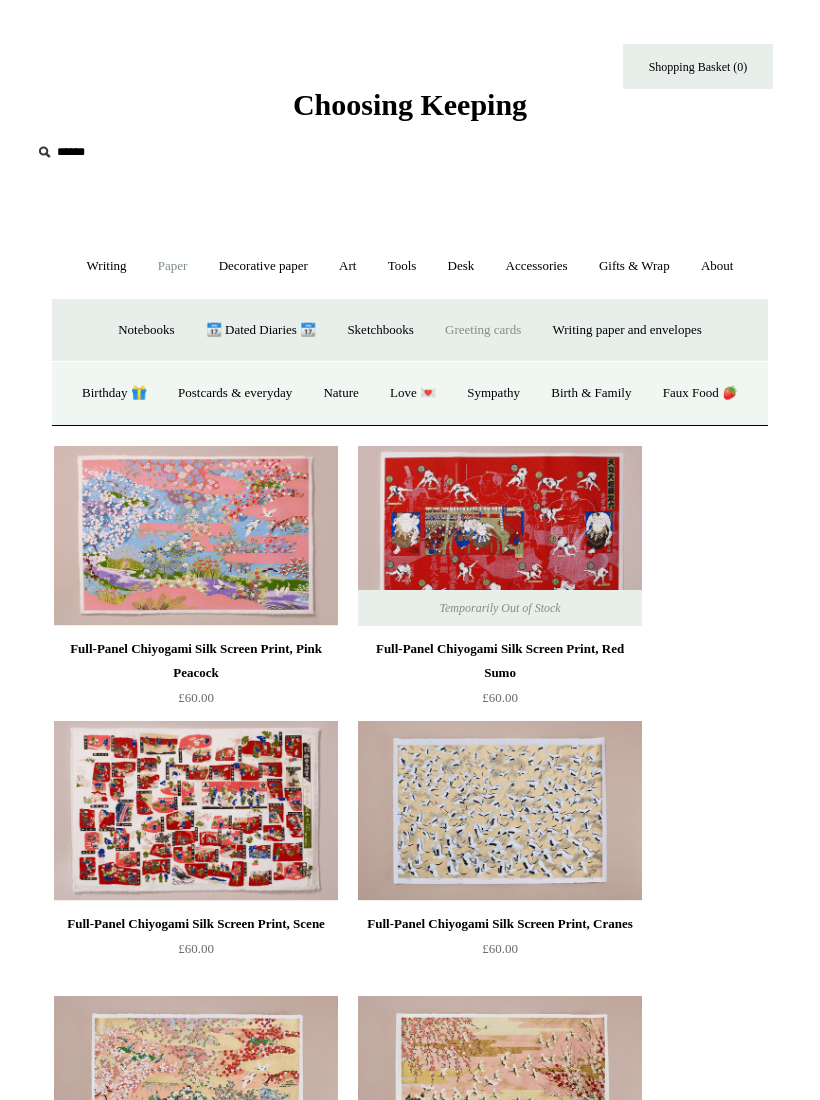 click on "Postcards & everyday" at bounding box center [235, 393] 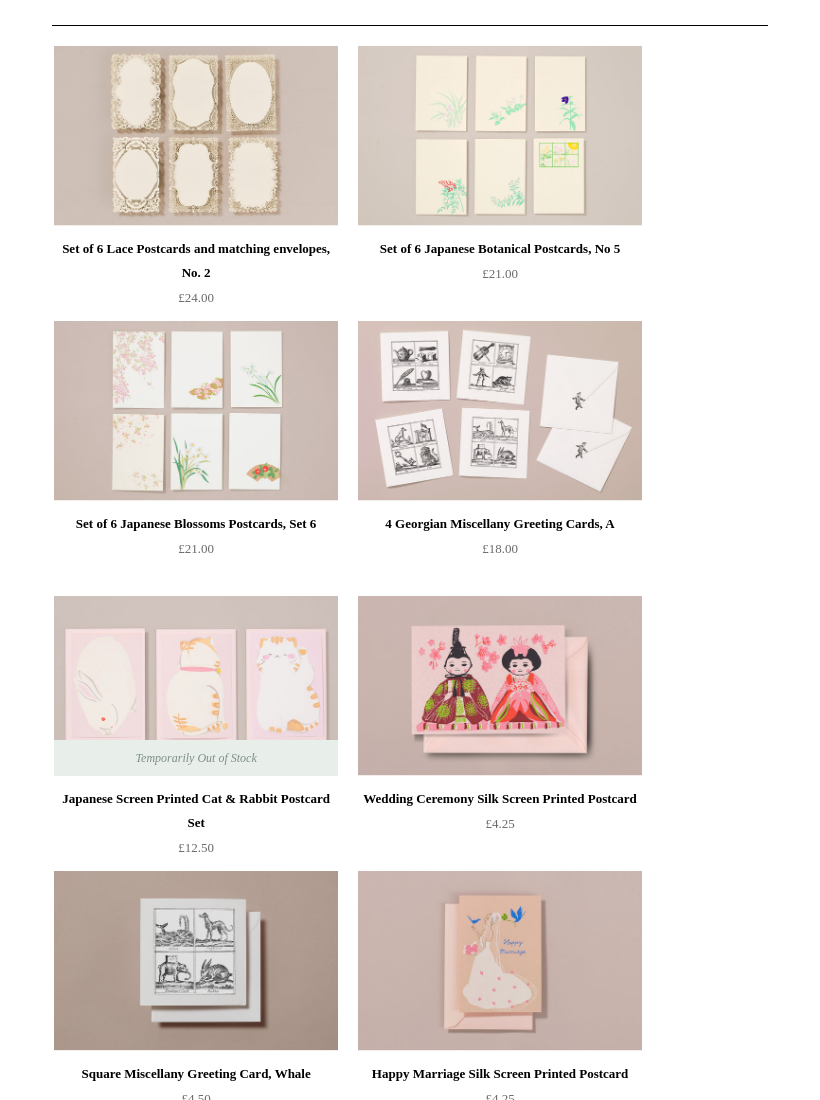scroll, scrollTop: 272, scrollLeft: 0, axis: vertical 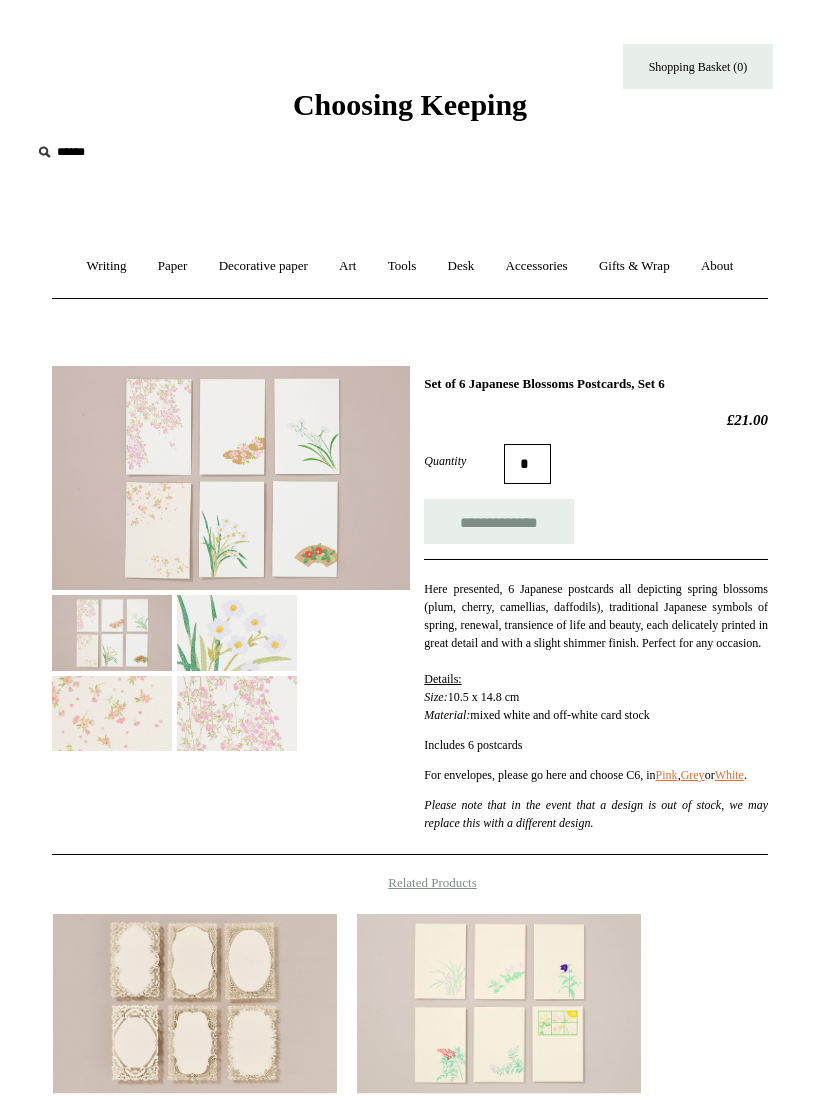 click at bounding box center (237, 632) 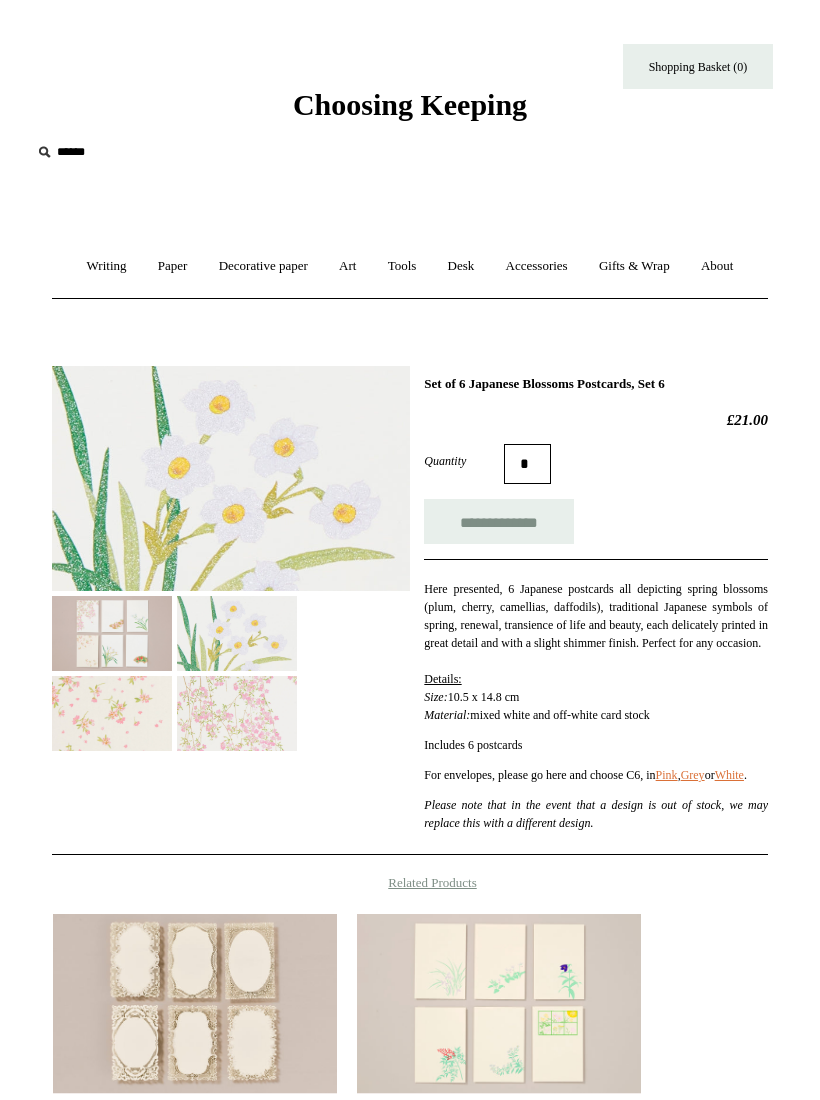 click at bounding box center [112, 713] 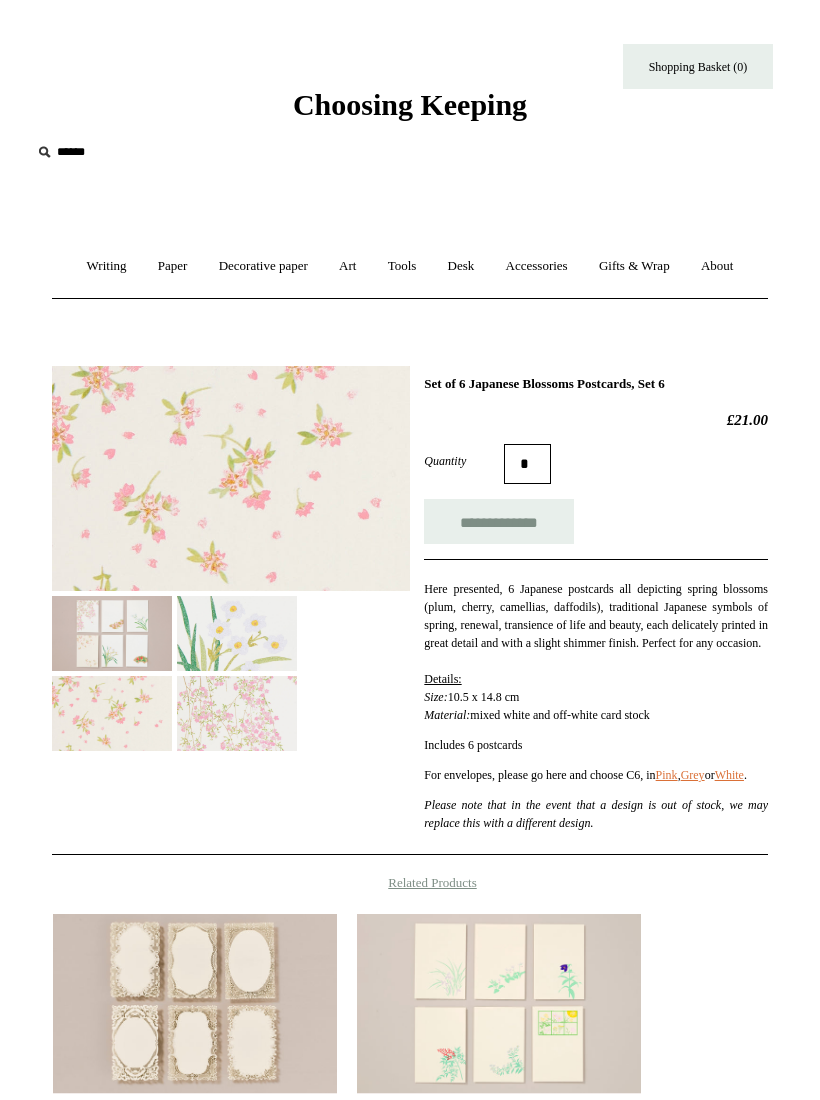 click at bounding box center [237, 713] 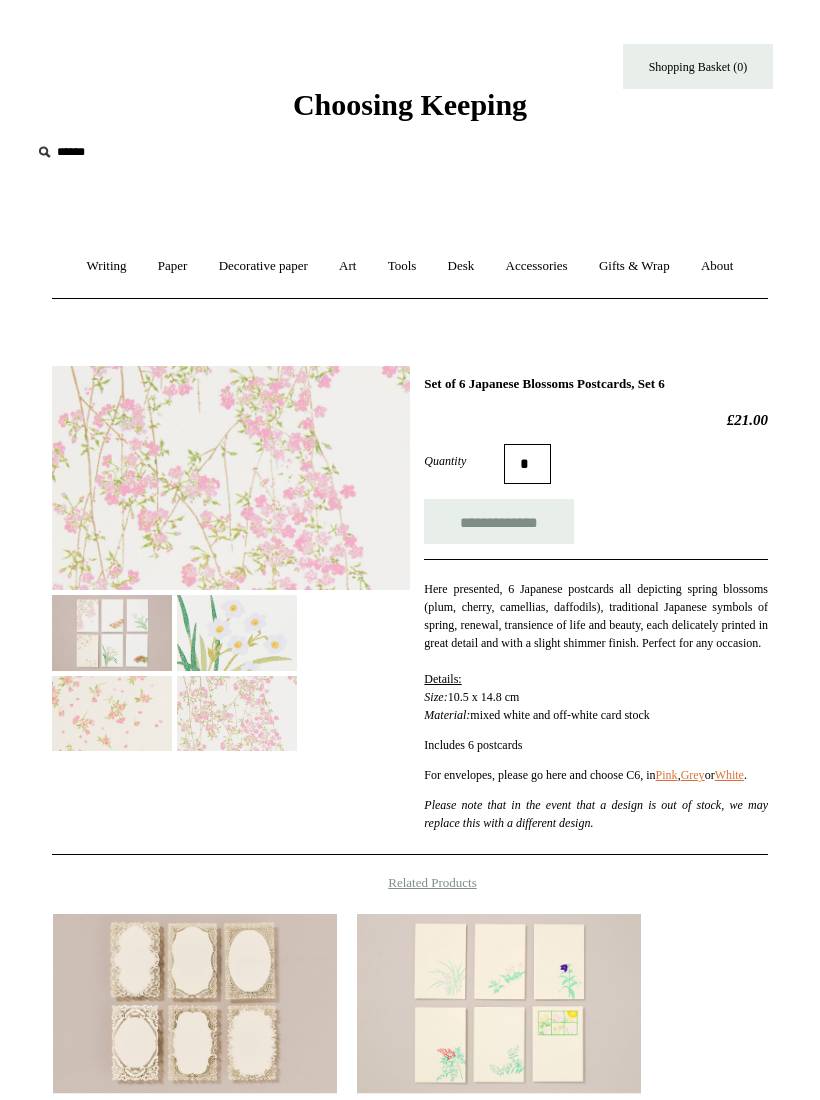 click on "Paper +" at bounding box center (173, 266) 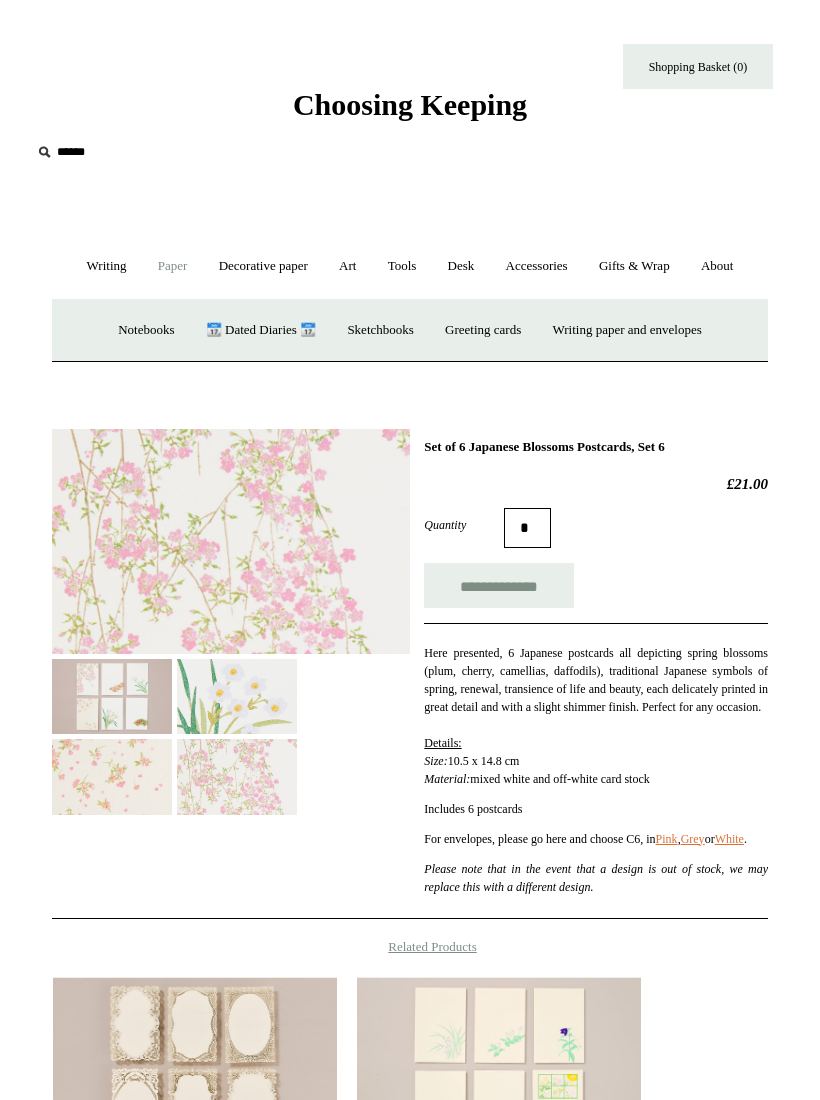 click on "Writing paper and envelopes +" at bounding box center [627, 330] 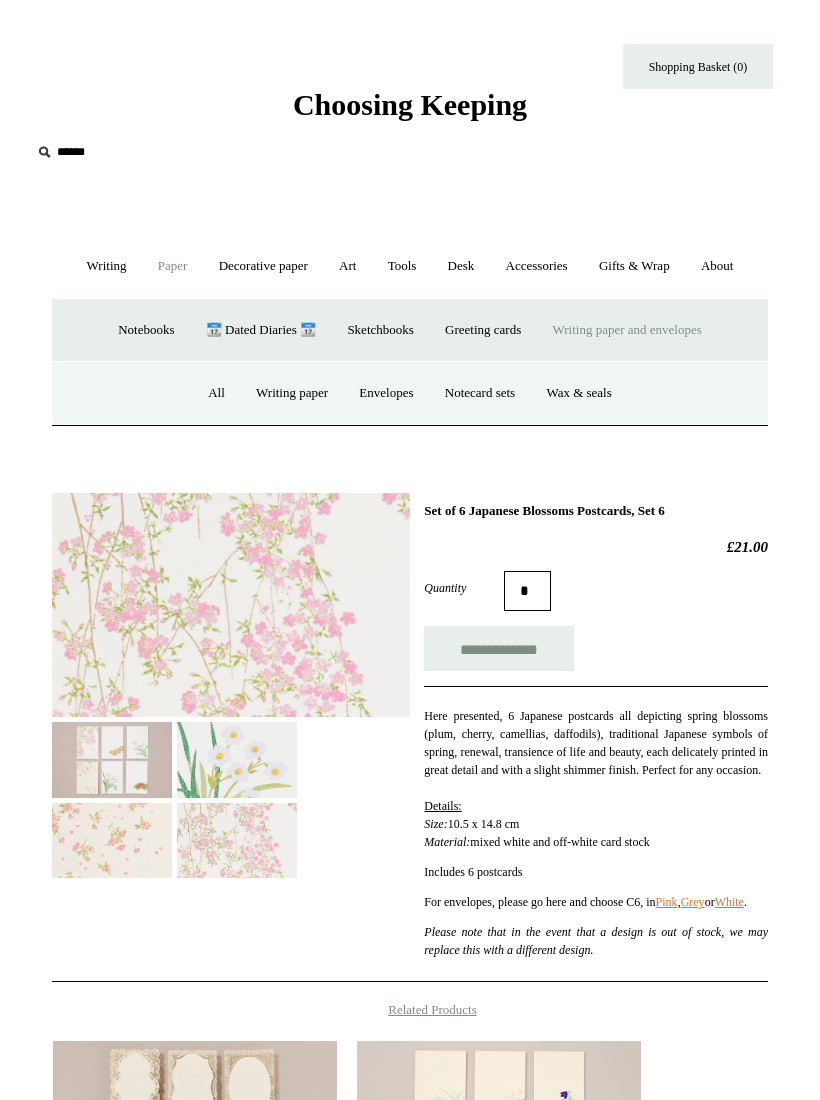 click on "All" at bounding box center (216, 393) 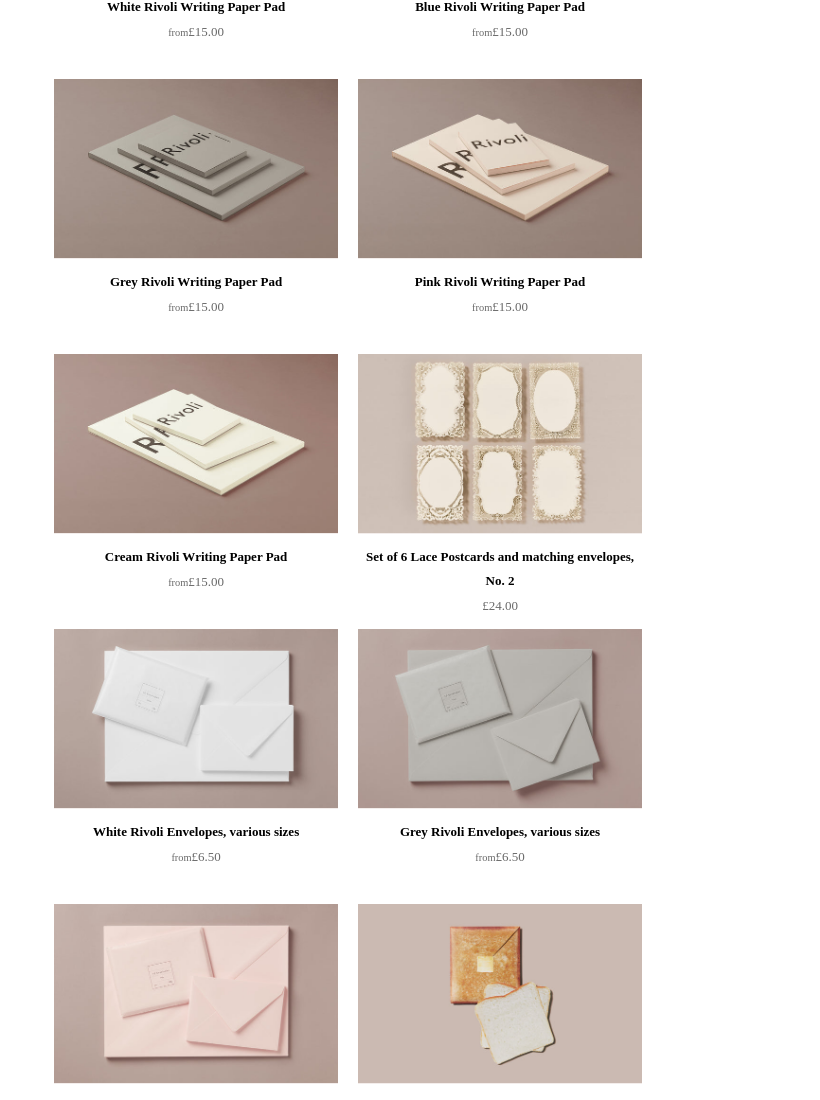 scroll, scrollTop: 515, scrollLeft: 0, axis: vertical 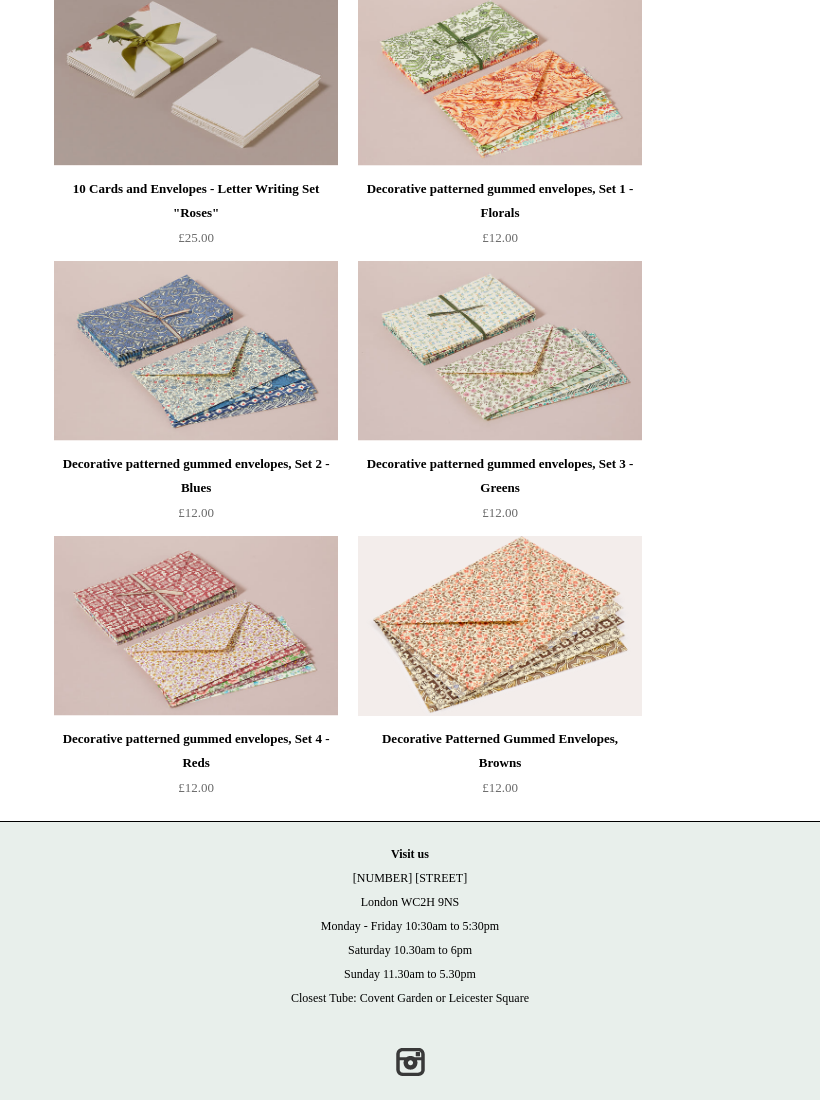 click at bounding box center [196, 352] 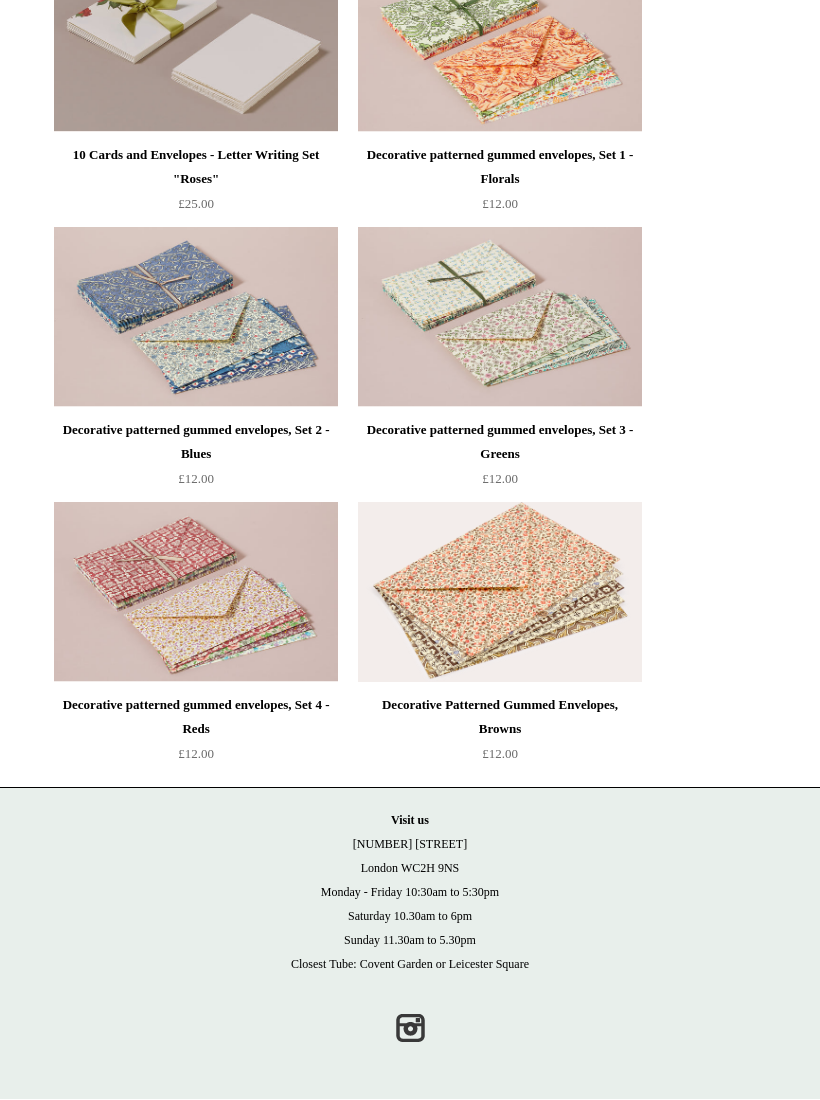 click at bounding box center [196, 593] 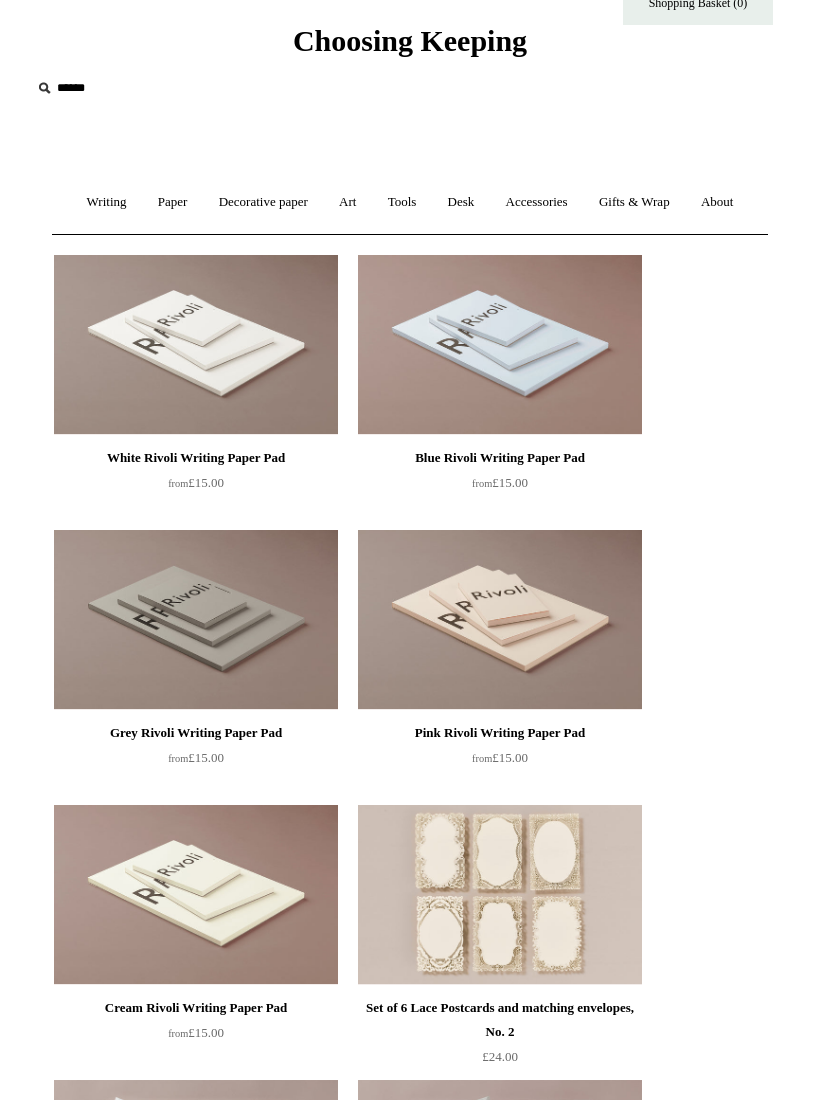 scroll, scrollTop: 0, scrollLeft: 0, axis: both 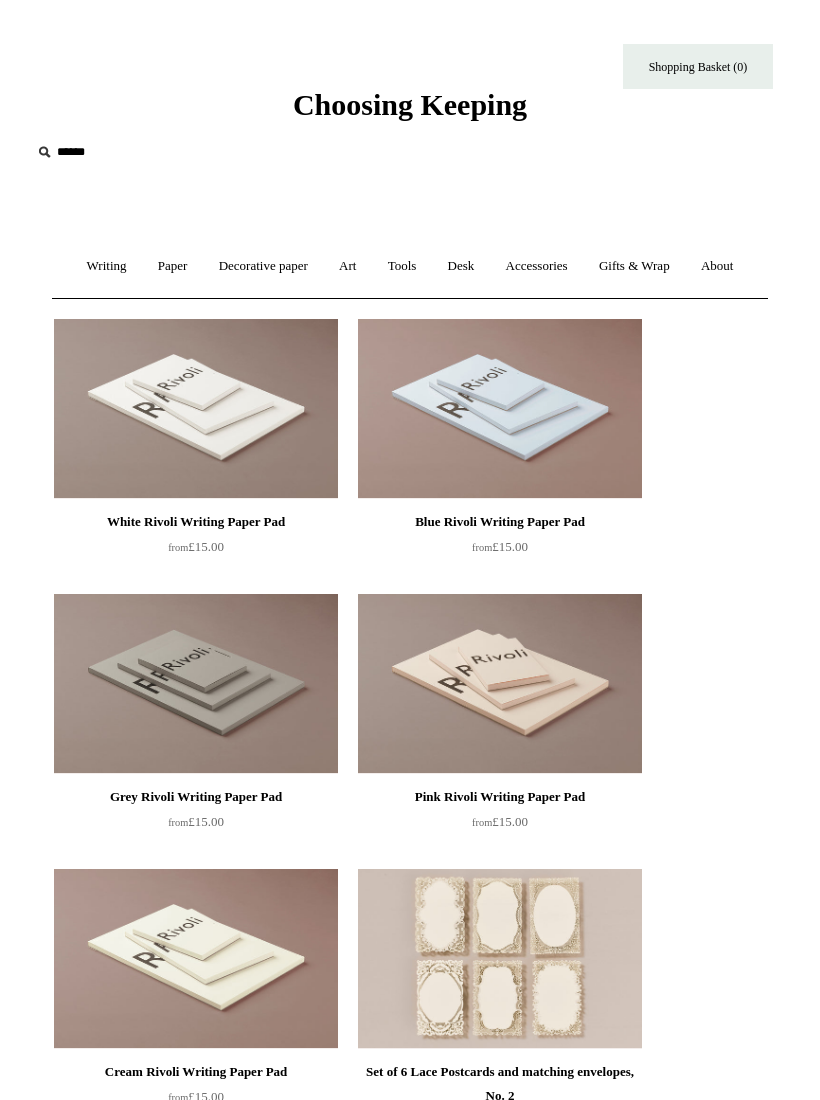 click on "Art +" at bounding box center (347, 266) 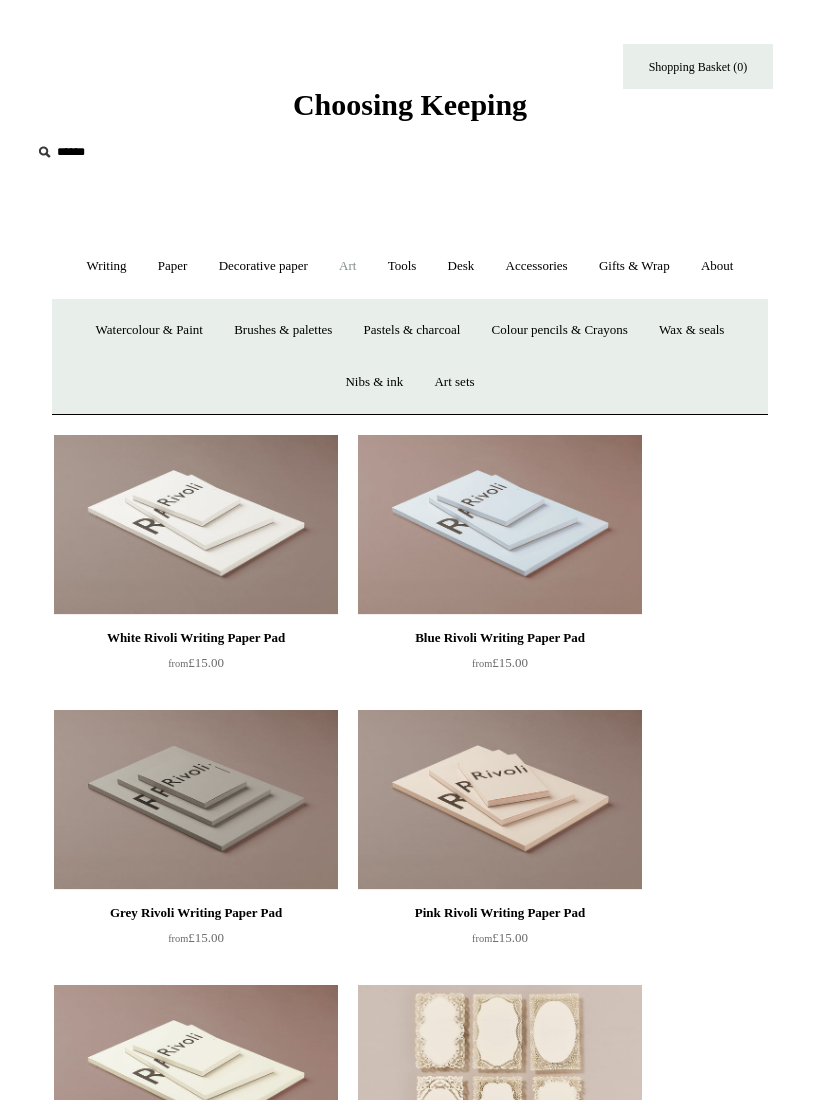 click on "Nibs & ink" at bounding box center (374, 382) 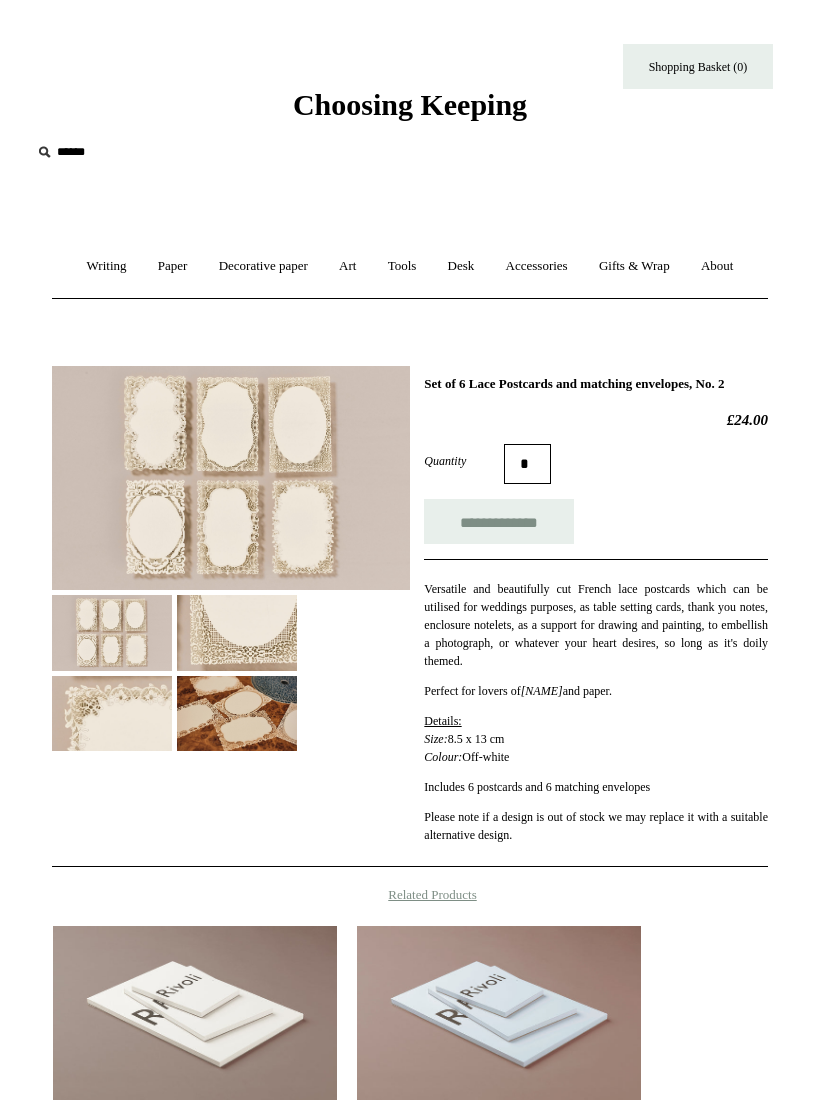 scroll, scrollTop: 0, scrollLeft: 0, axis: both 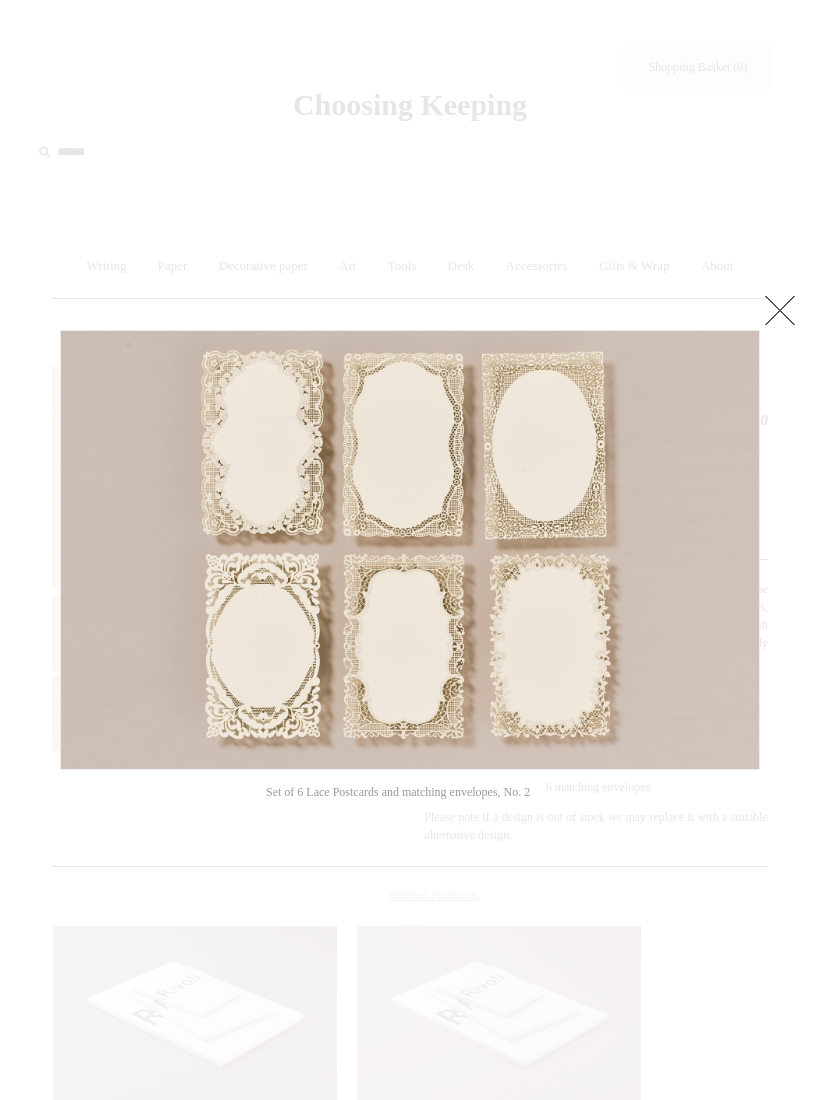 click at bounding box center [-9469, 550] 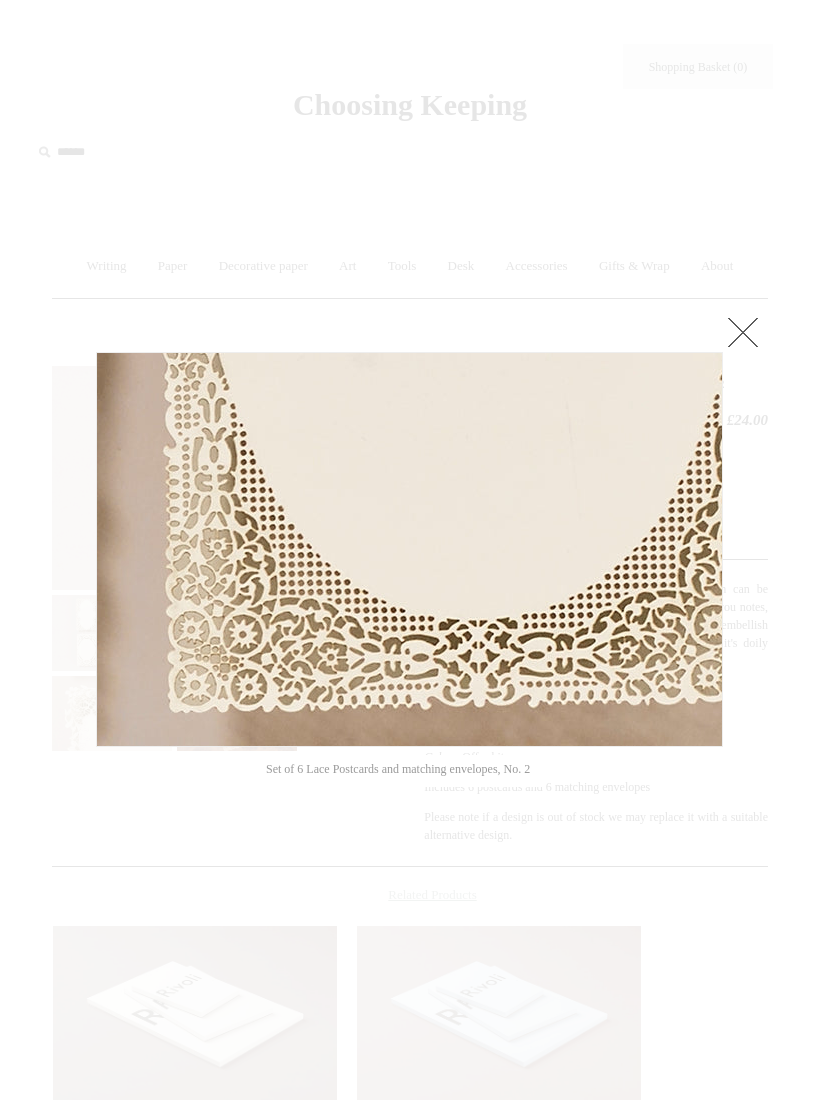 click at bounding box center (-9480, 550) 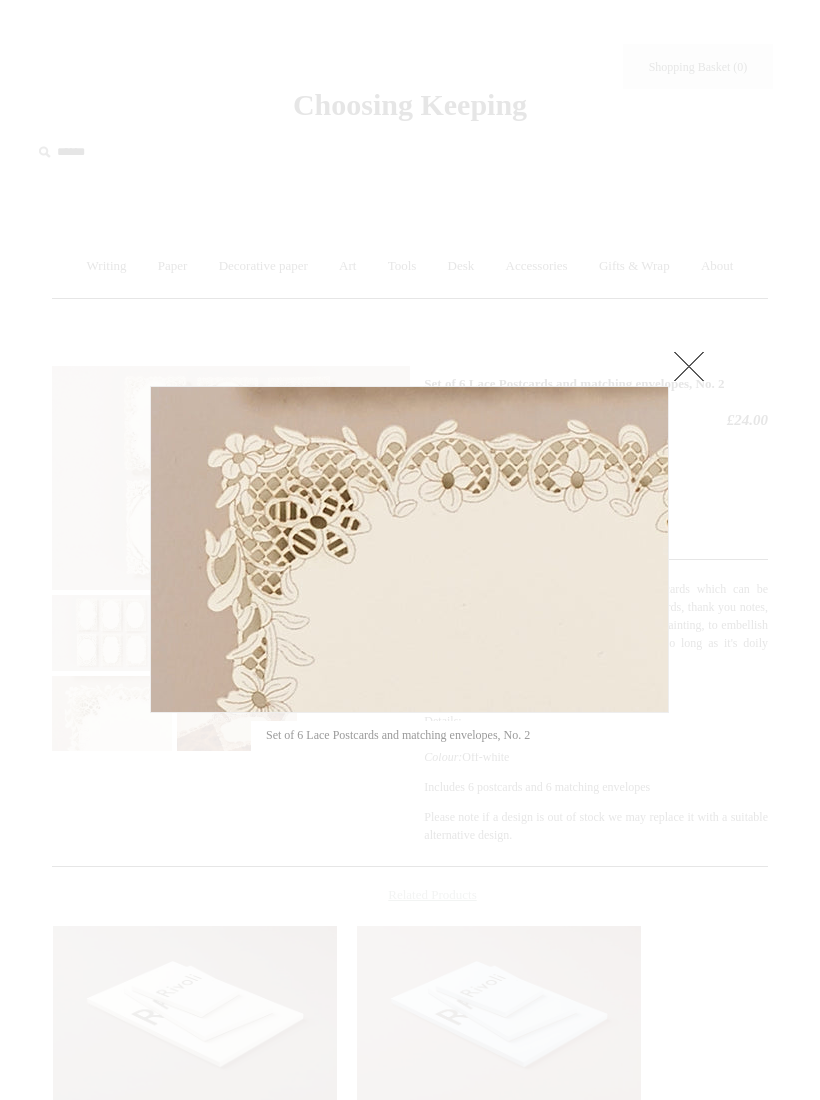 click at bounding box center (-9497, 550) 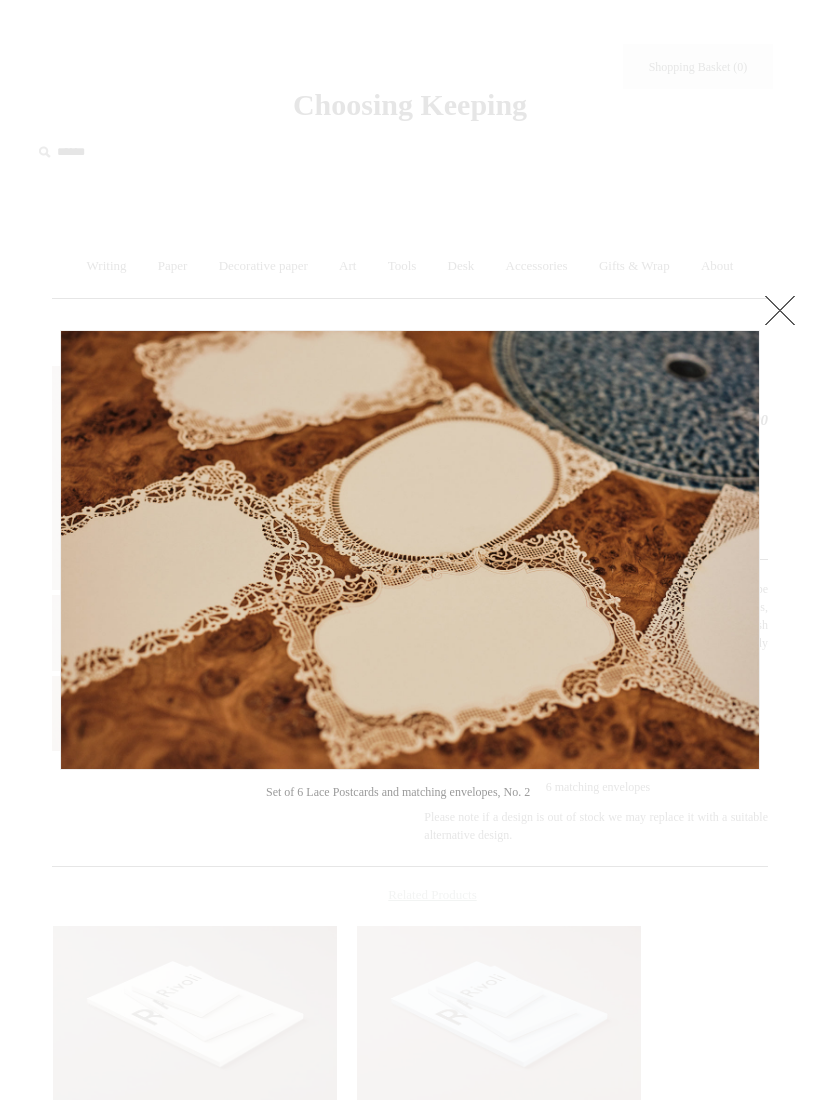 click at bounding box center [-9469, 550] 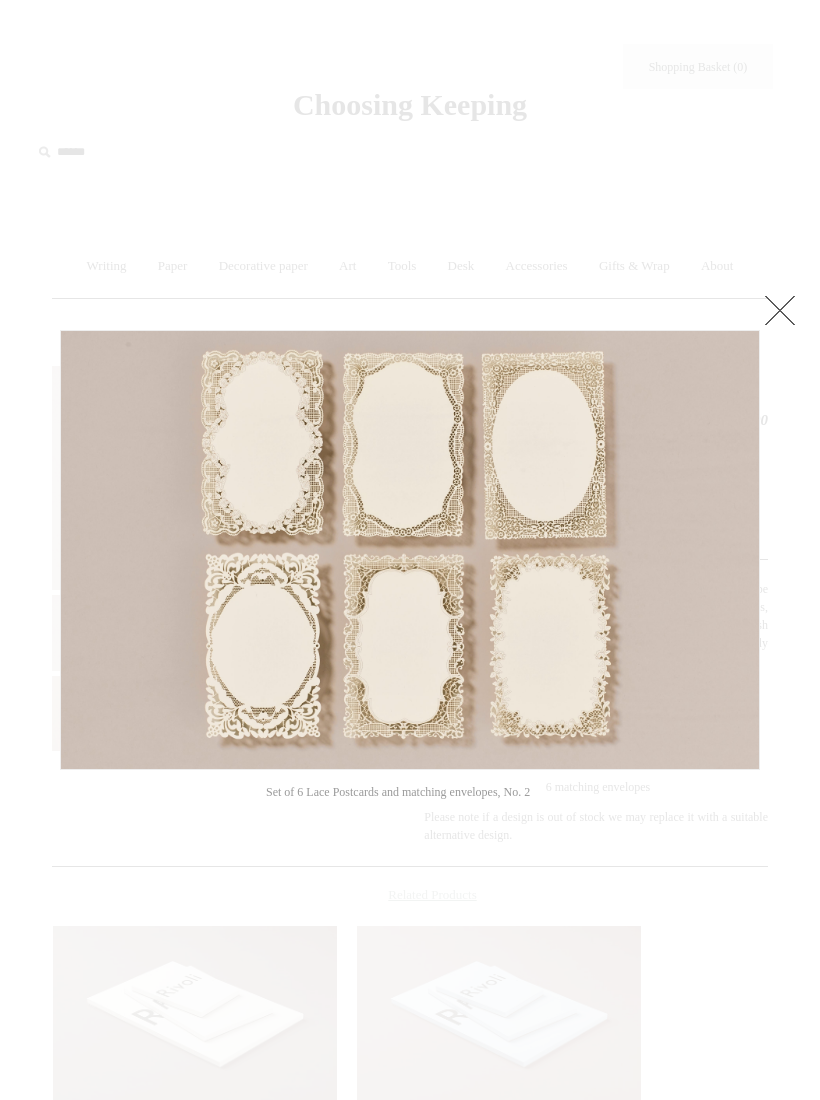click at bounding box center [780, 310] 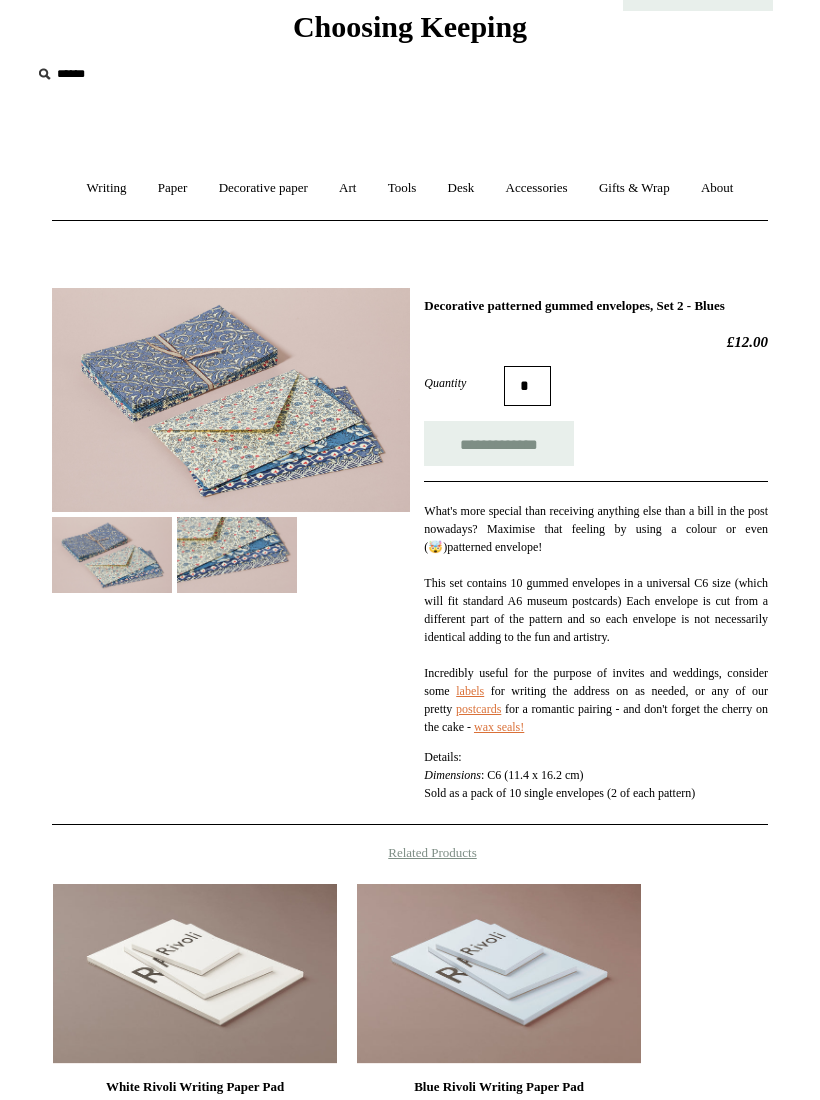 scroll, scrollTop: 77, scrollLeft: 0, axis: vertical 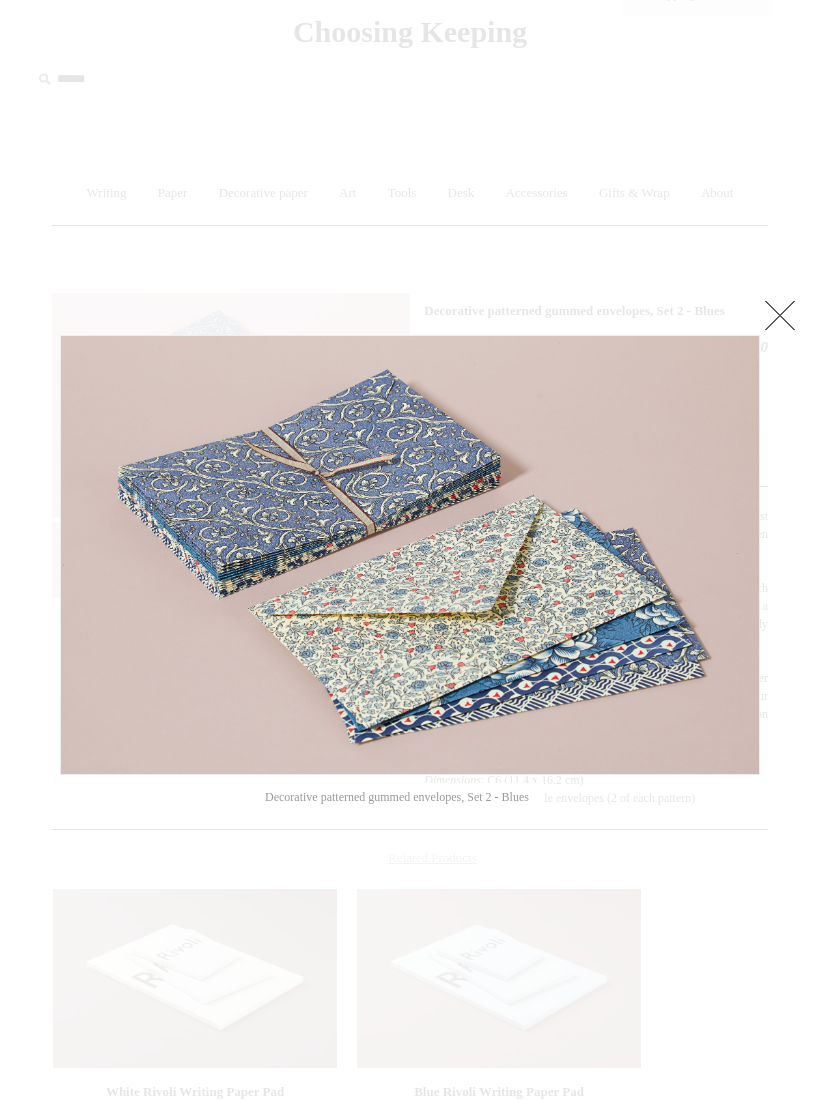 click at bounding box center (-9469, 556) 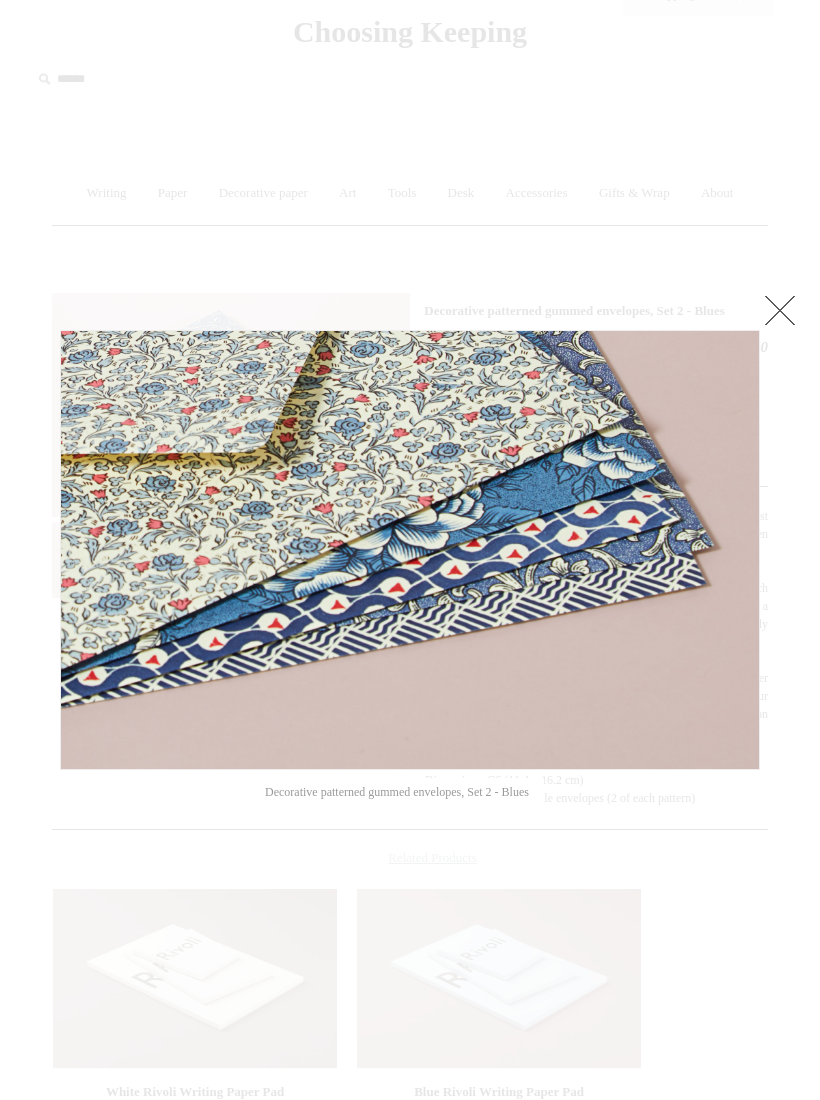 click at bounding box center (-9469, 550) 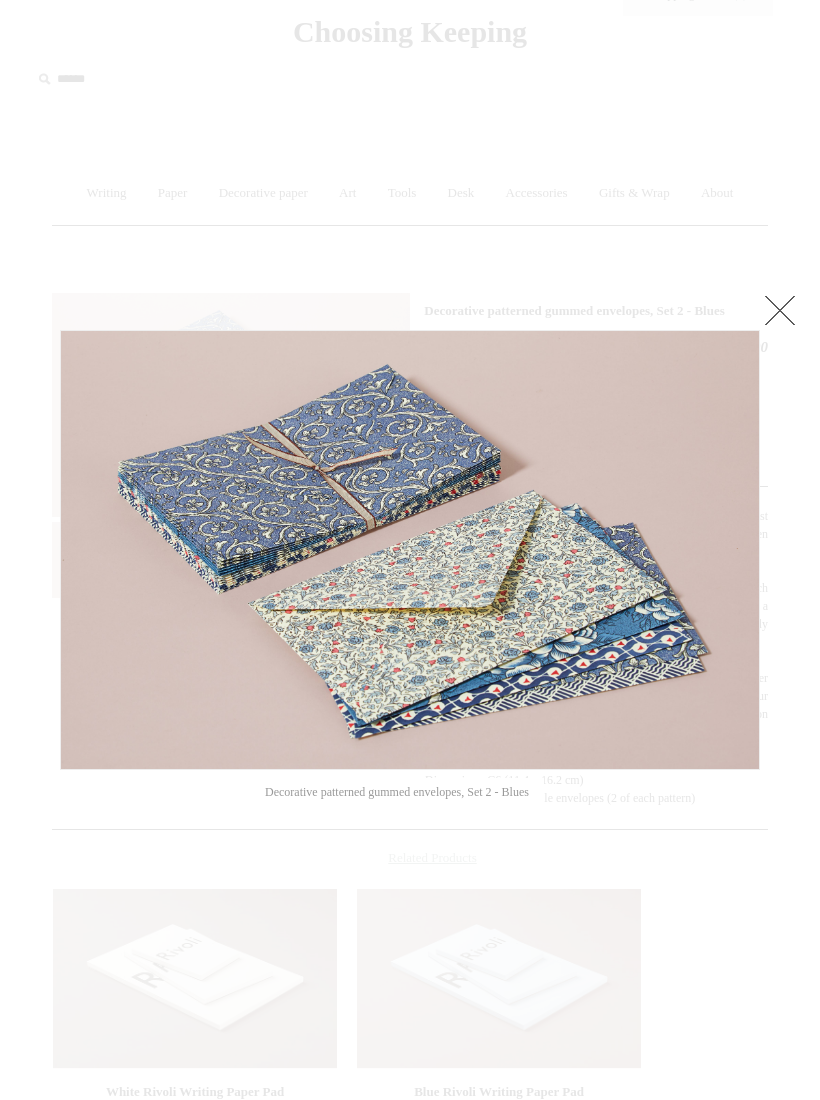 click at bounding box center [-9469, 550] 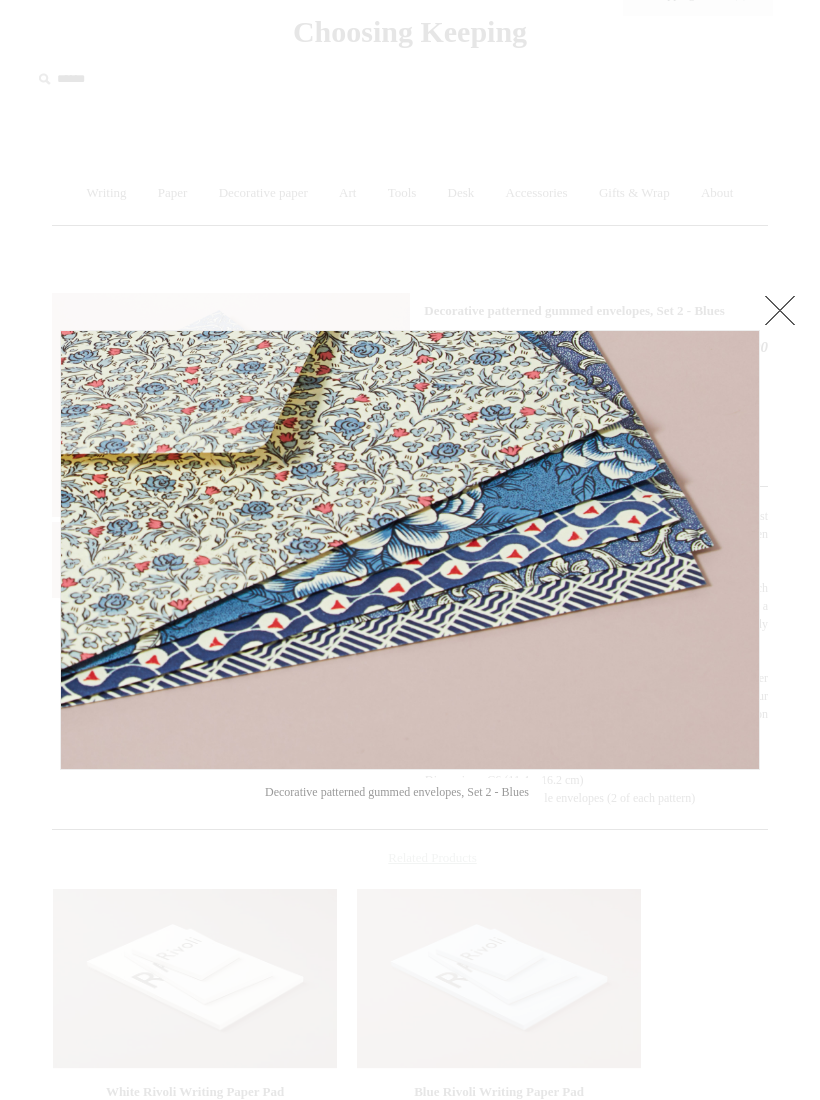 click at bounding box center (-9469, 550) 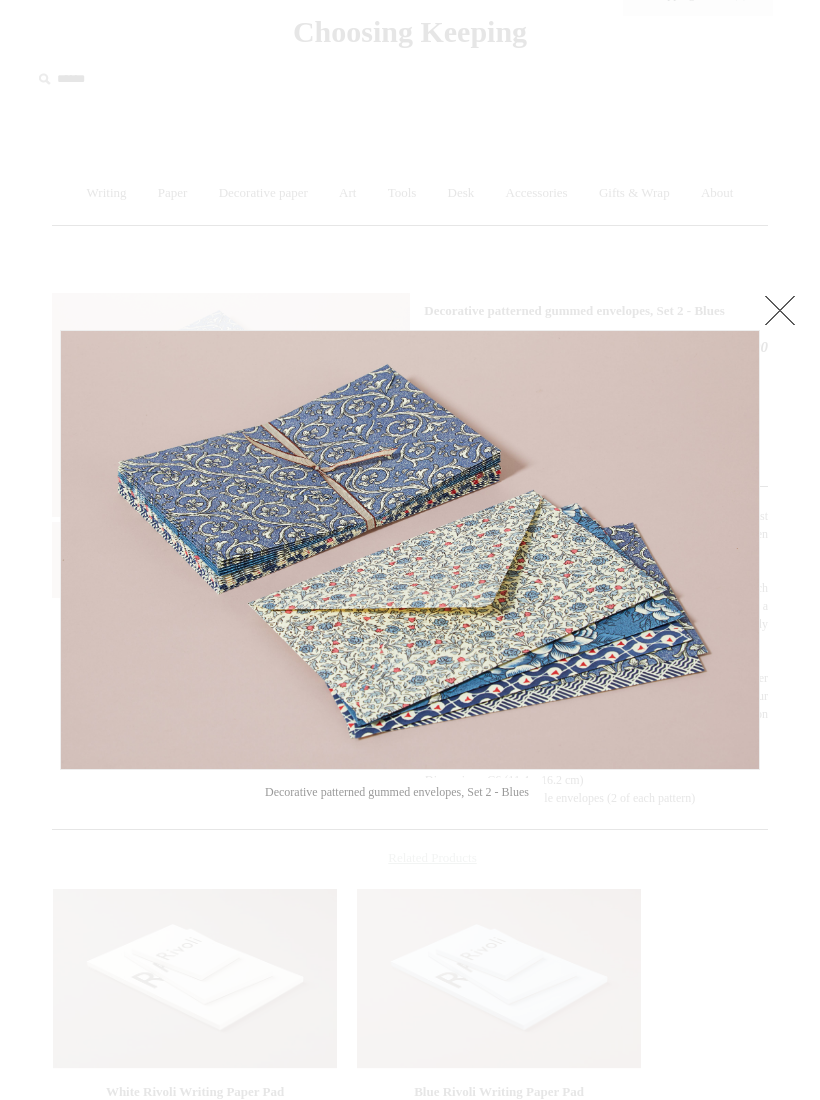 click at bounding box center (780, 310) 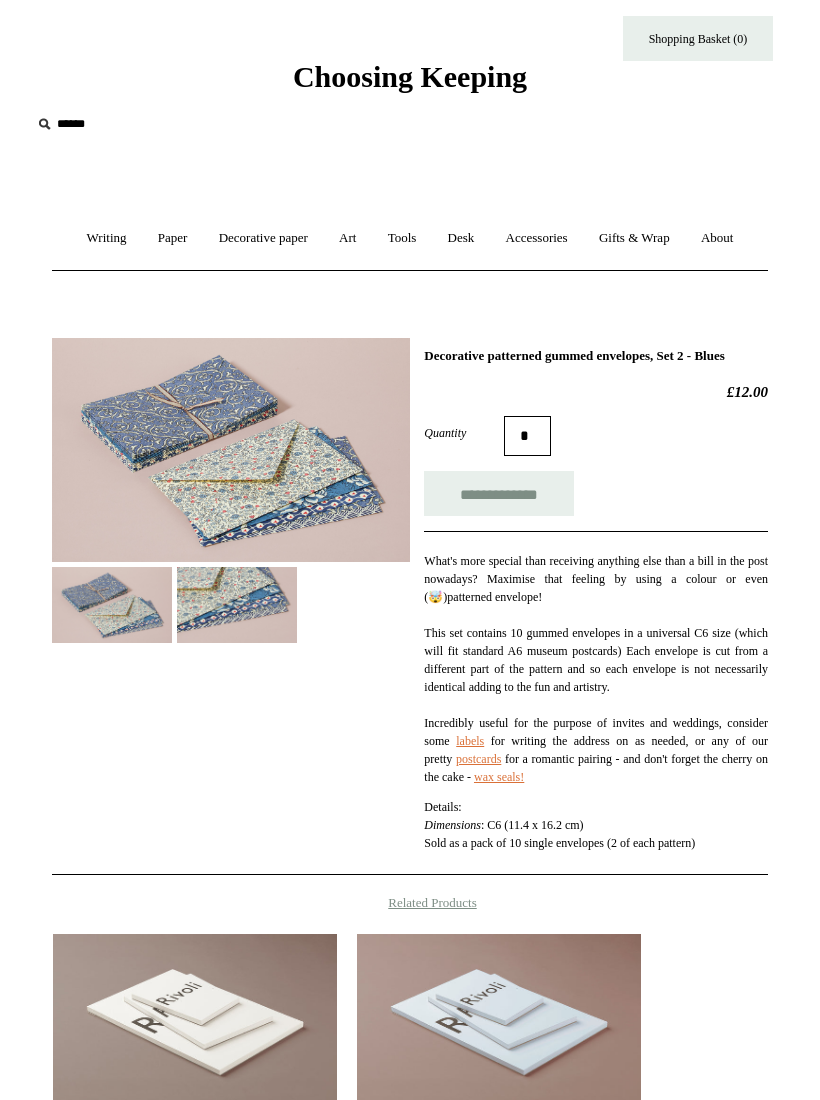 scroll, scrollTop: 0, scrollLeft: 0, axis: both 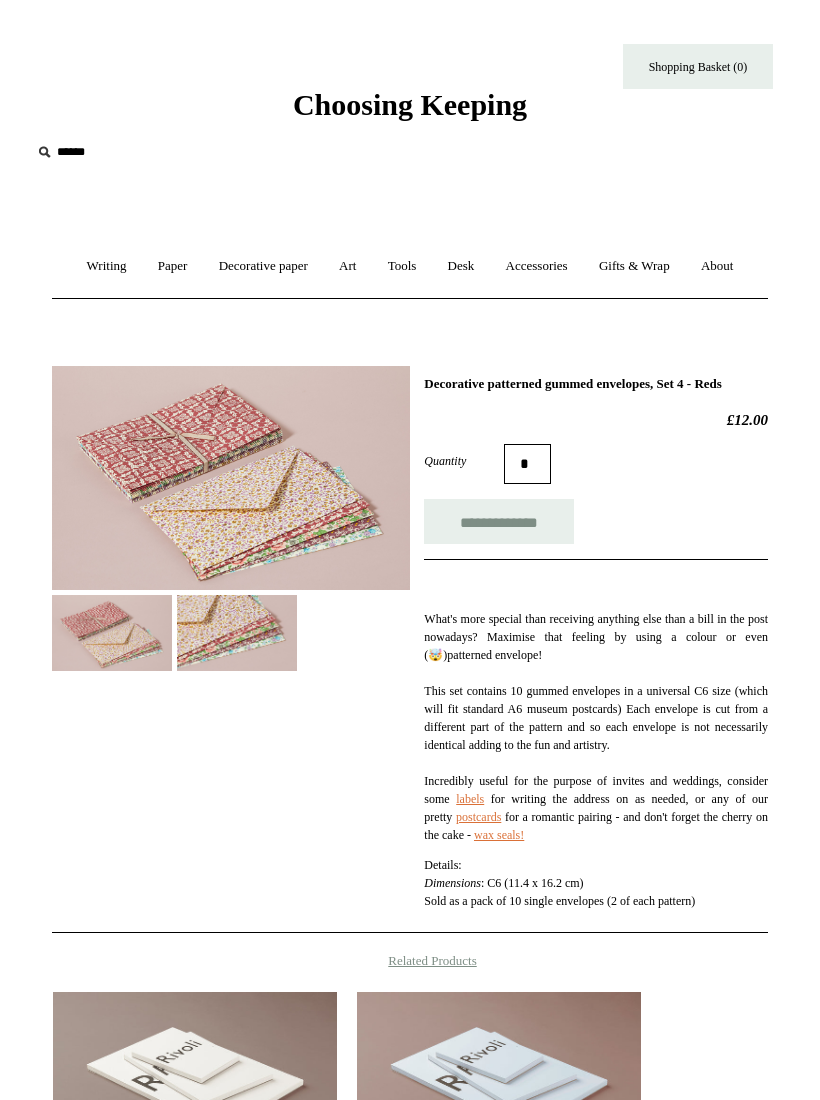 click at bounding box center [231, 478] 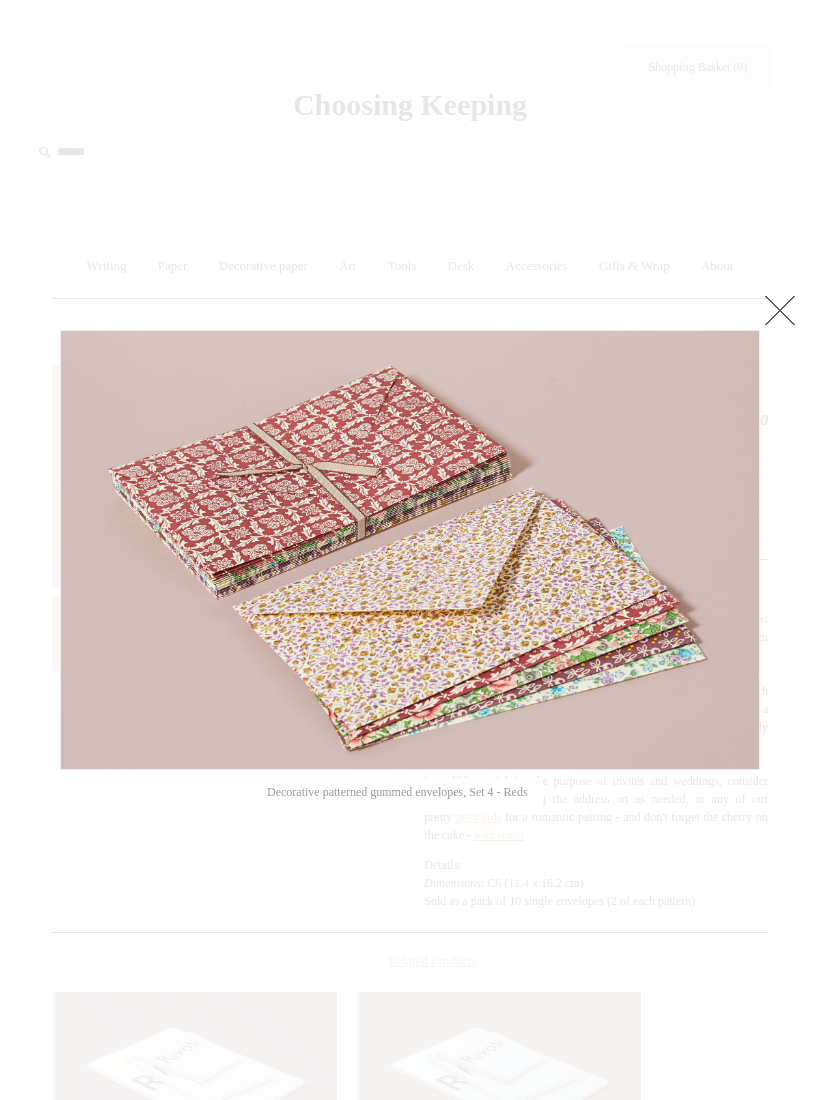 click at bounding box center [-9469, 550] 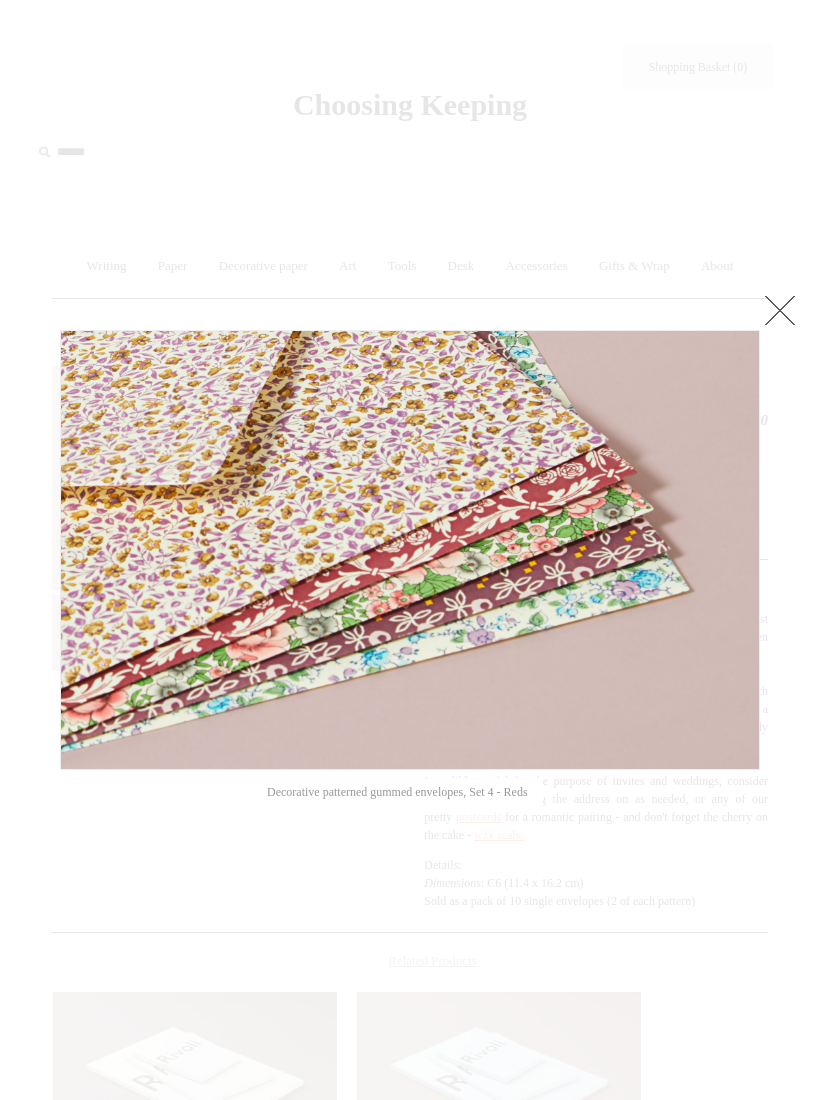 click at bounding box center (-9469, 550) 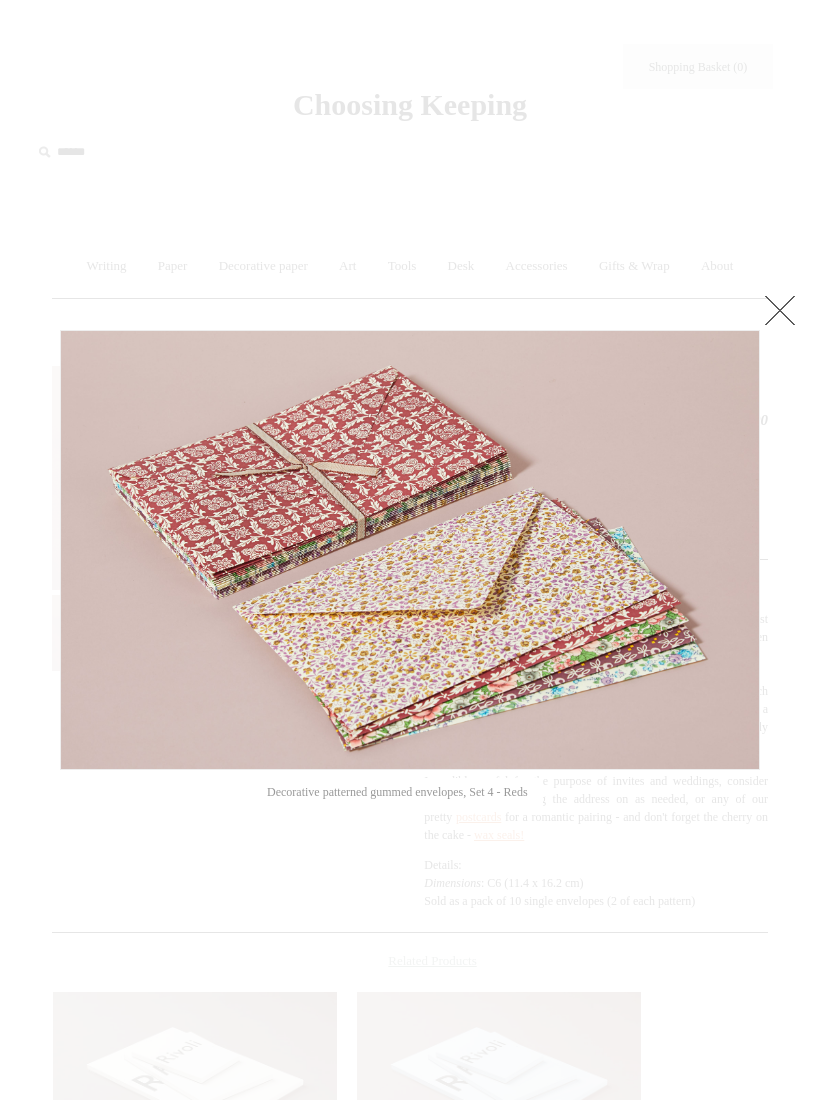 click at bounding box center (780, 310) 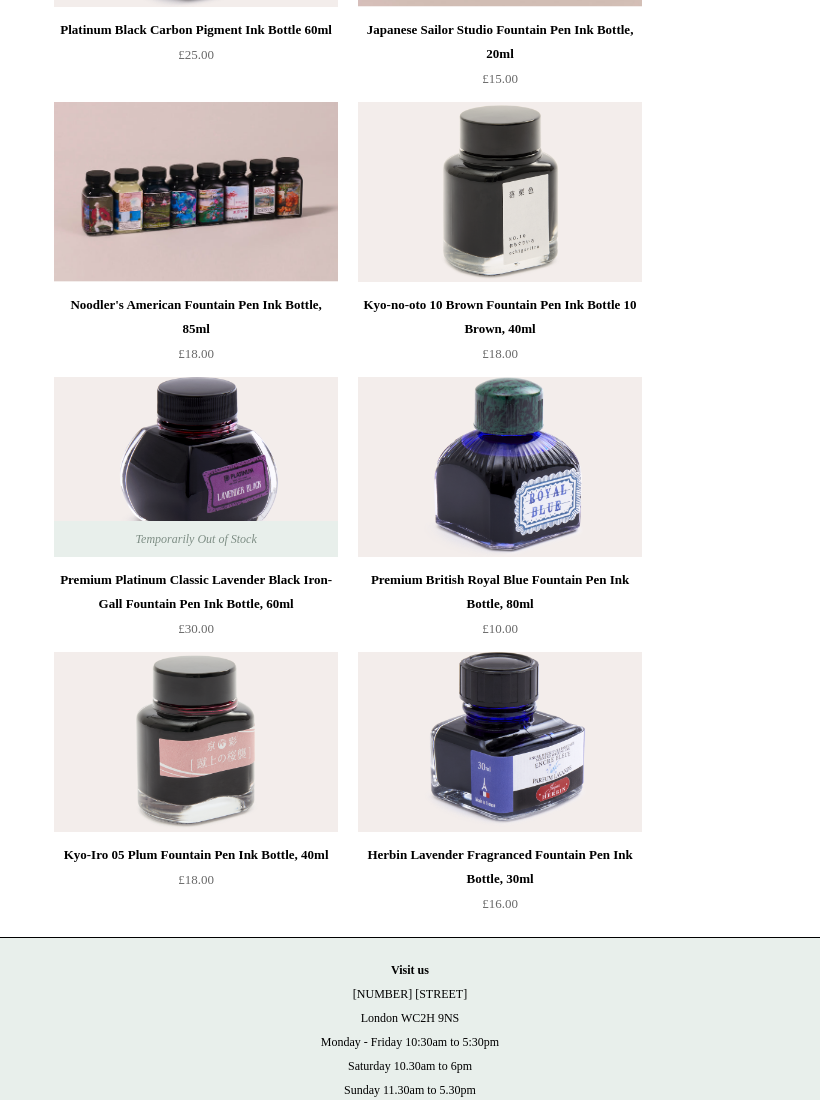 scroll, scrollTop: 1316, scrollLeft: 0, axis: vertical 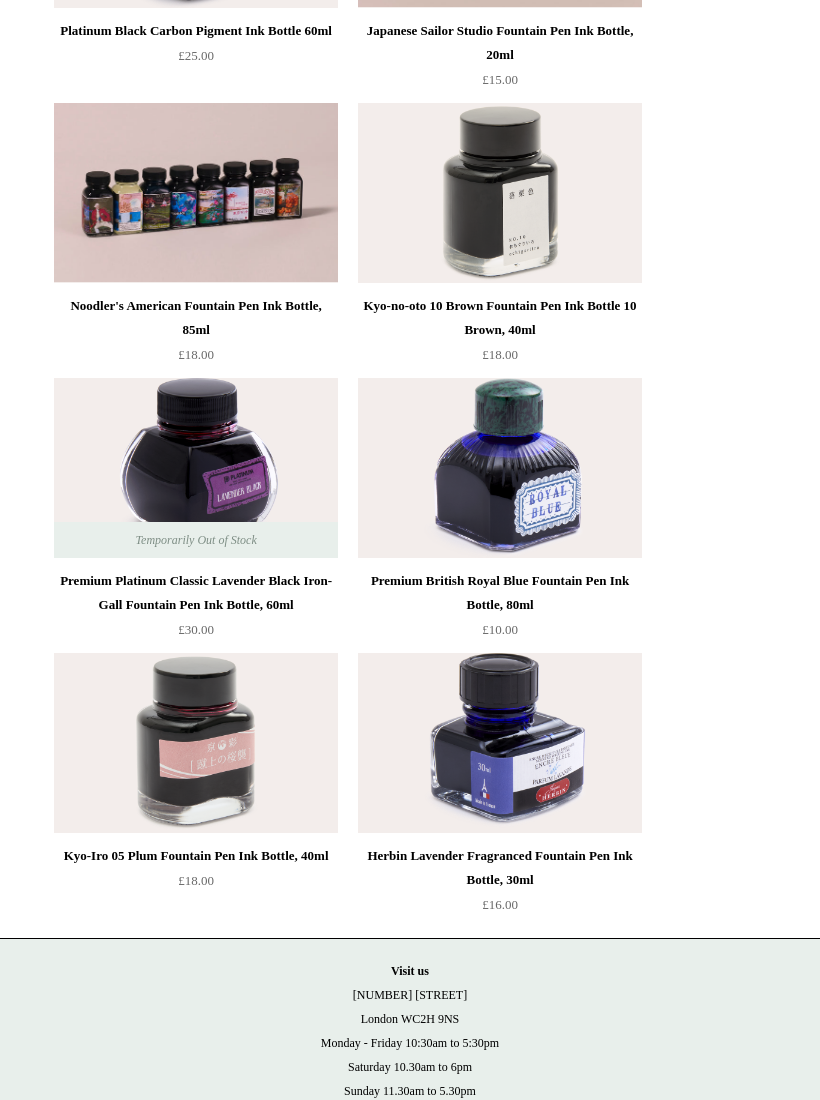 click at bounding box center (500, 193) 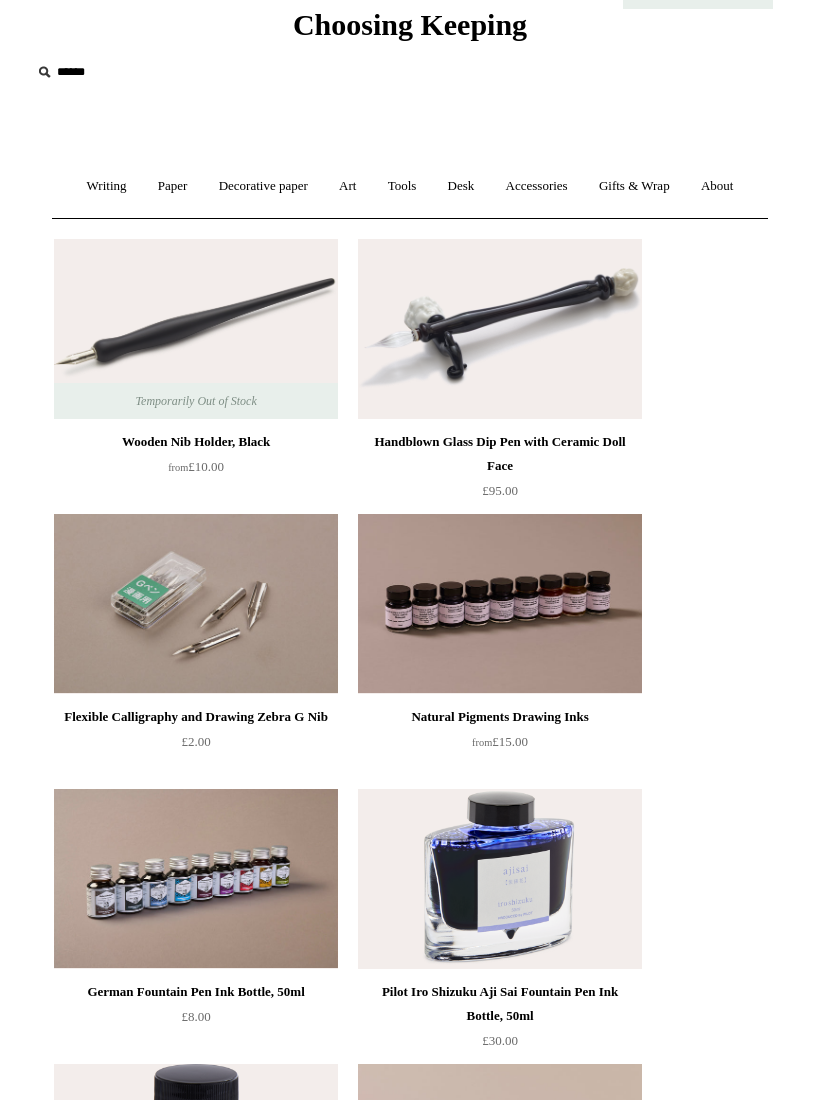 scroll, scrollTop: 0, scrollLeft: 0, axis: both 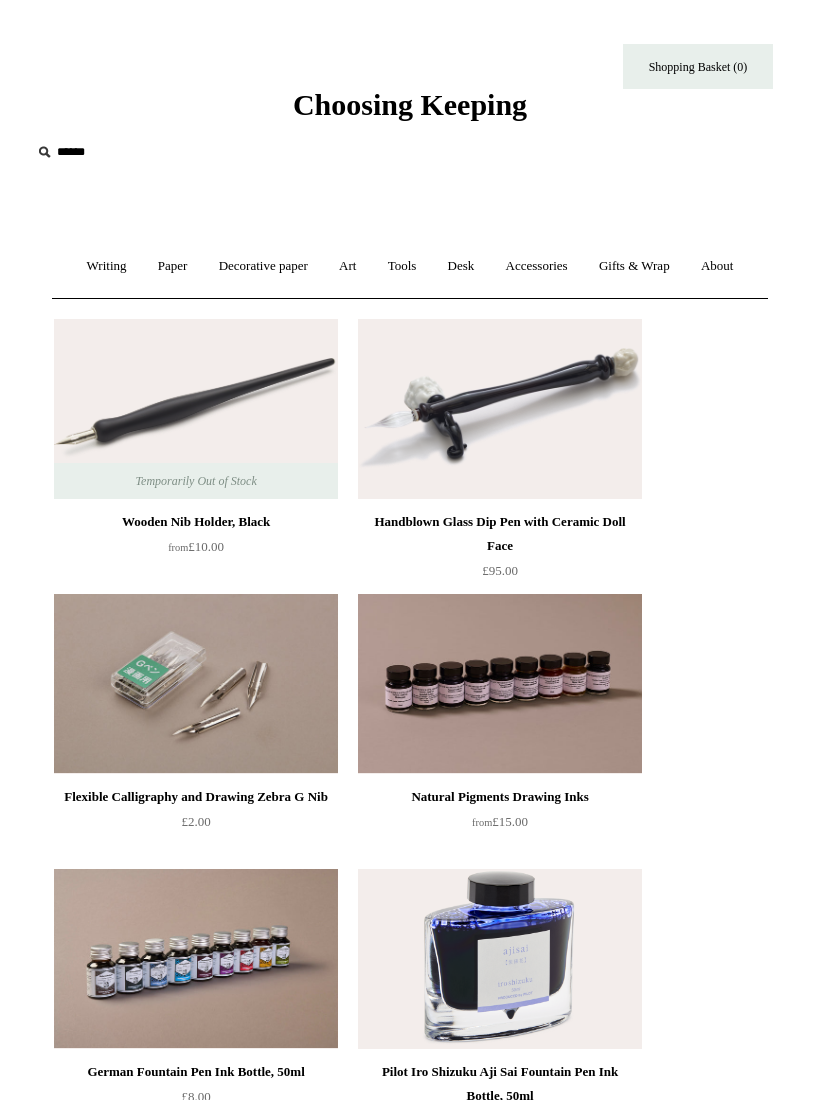 click on "Gifts & Wrap +" at bounding box center [634, 266] 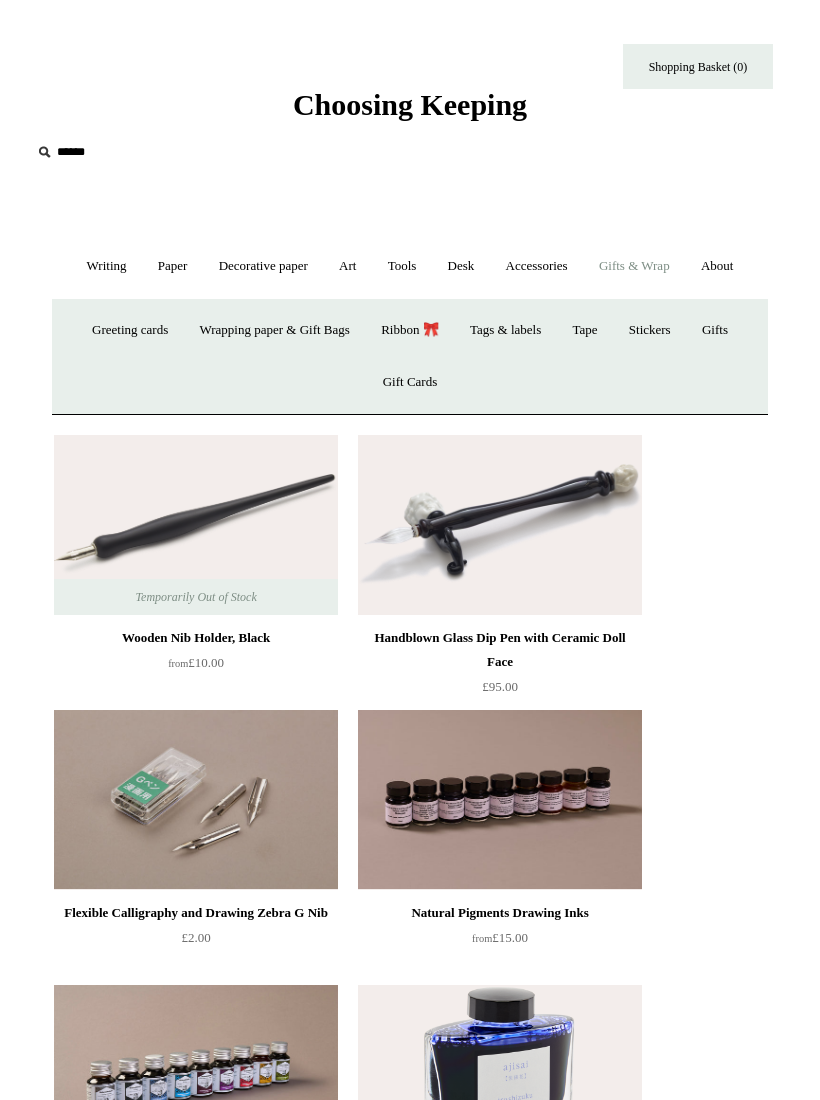 click on "Ribbon 🎀" at bounding box center (410, 330) 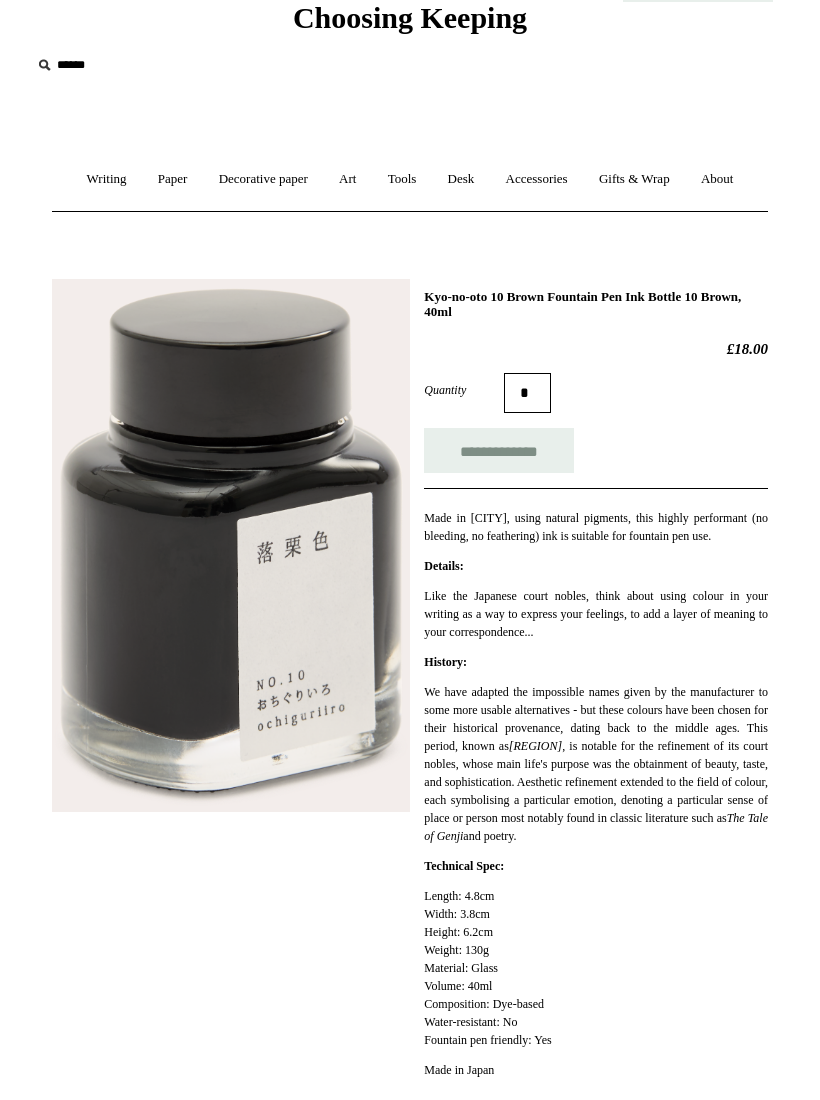 scroll, scrollTop: 84, scrollLeft: 0, axis: vertical 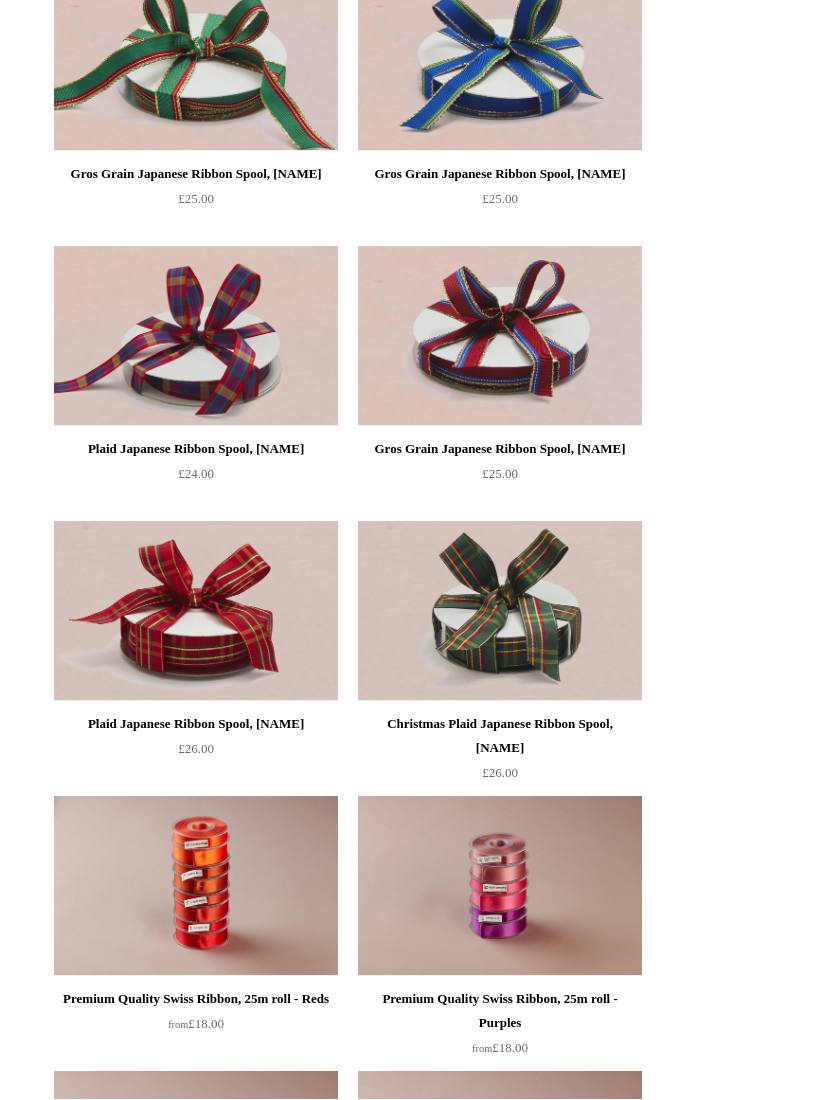 click at bounding box center (500, 337) 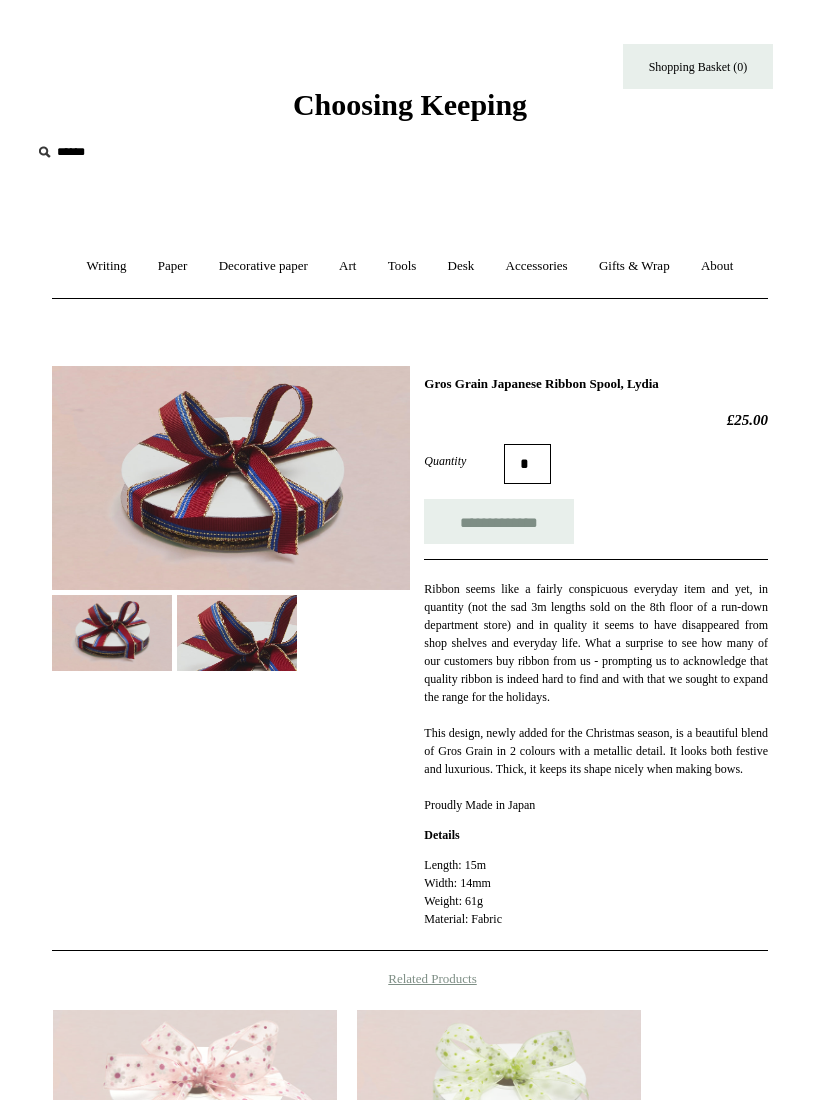scroll, scrollTop: 0, scrollLeft: 0, axis: both 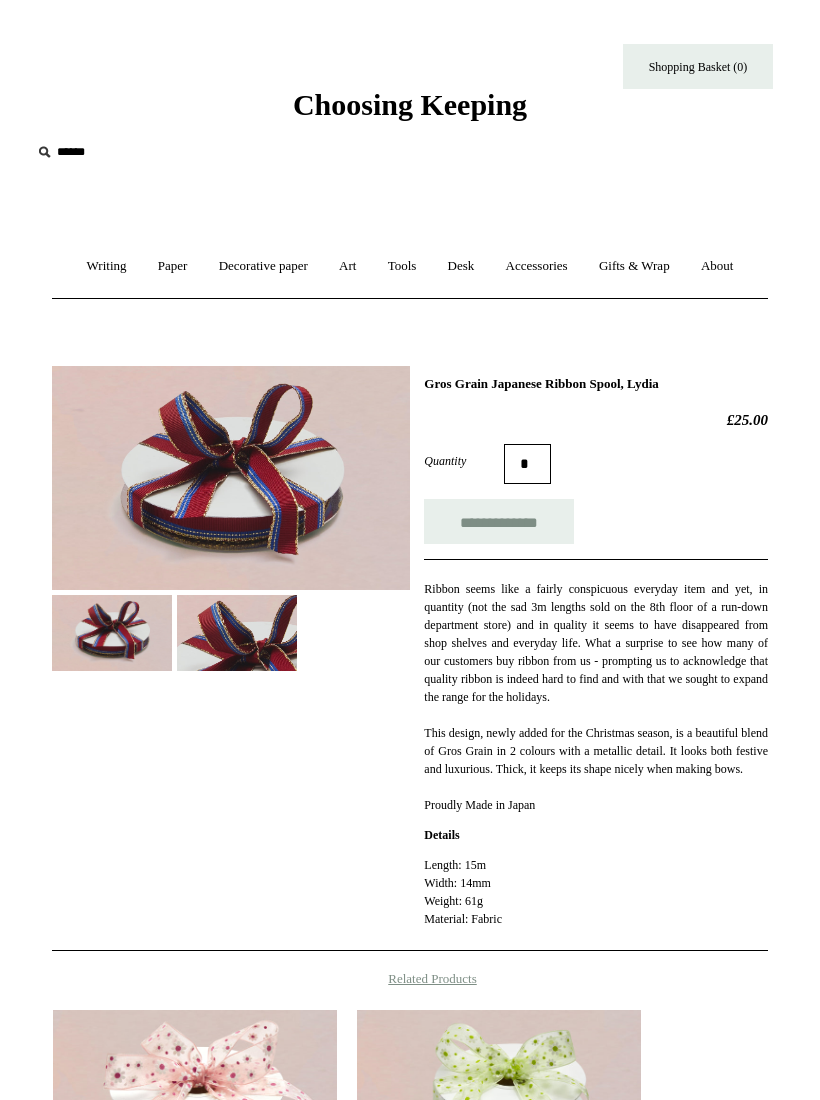 click at bounding box center [237, 632] 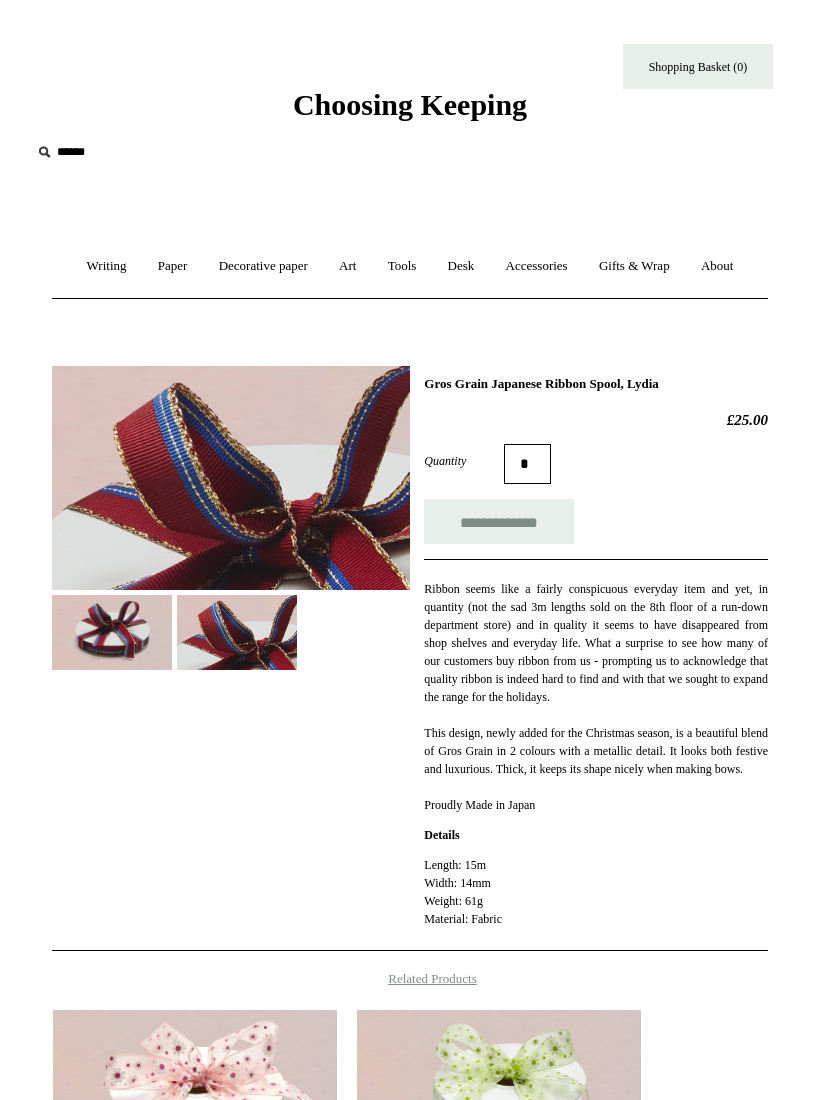 click at bounding box center [231, 478] 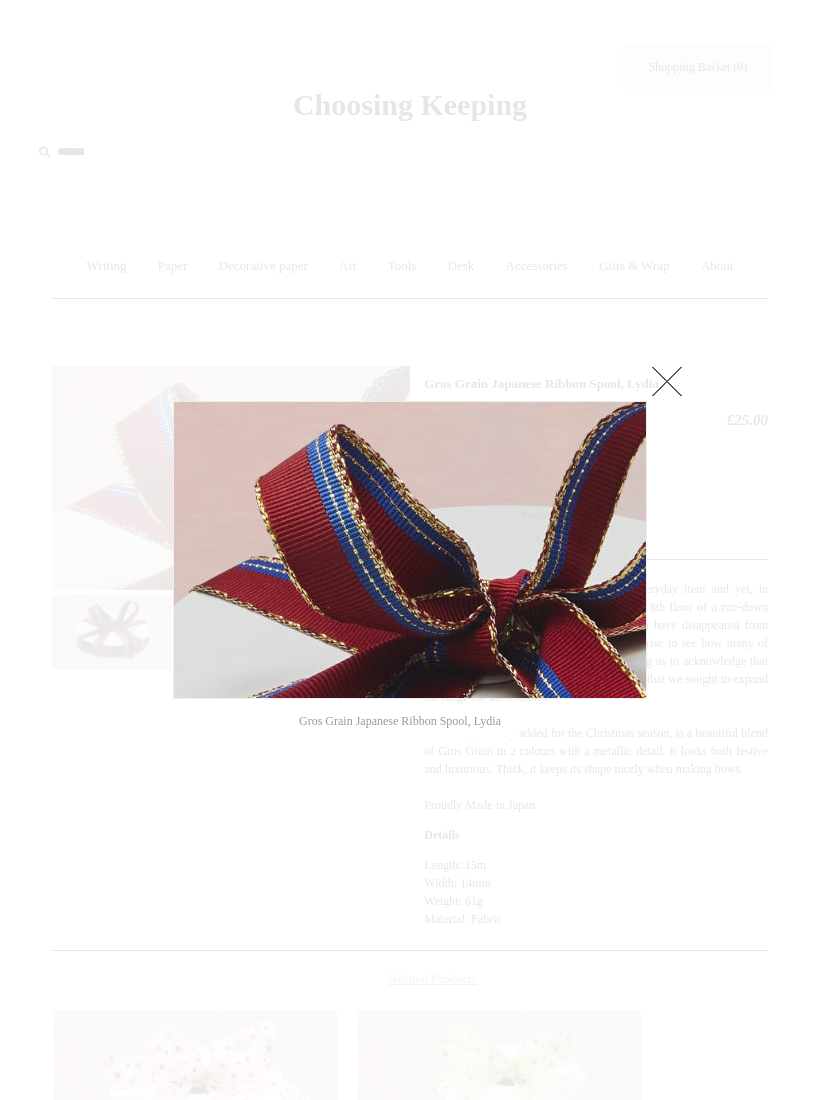 click at bounding box center (-9503, 550) 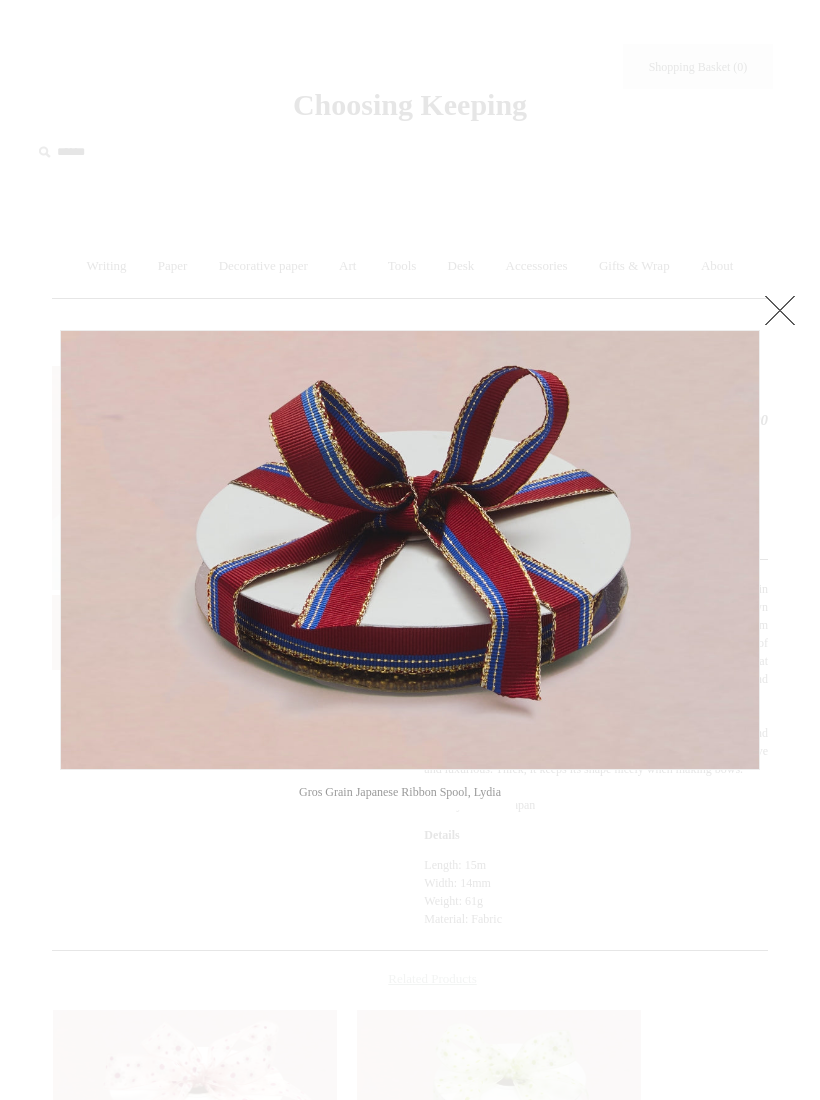 click at bounding box center [780, 310] 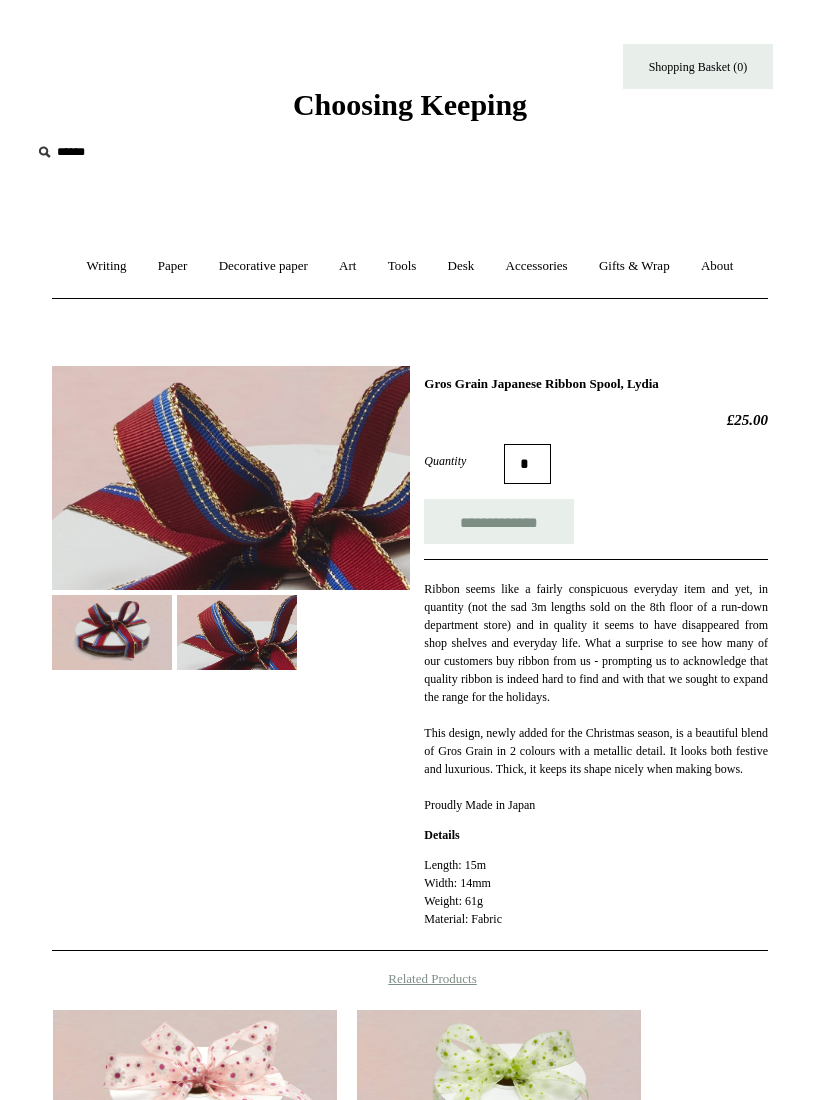 click on "About +" at bounding box center [717, 266] 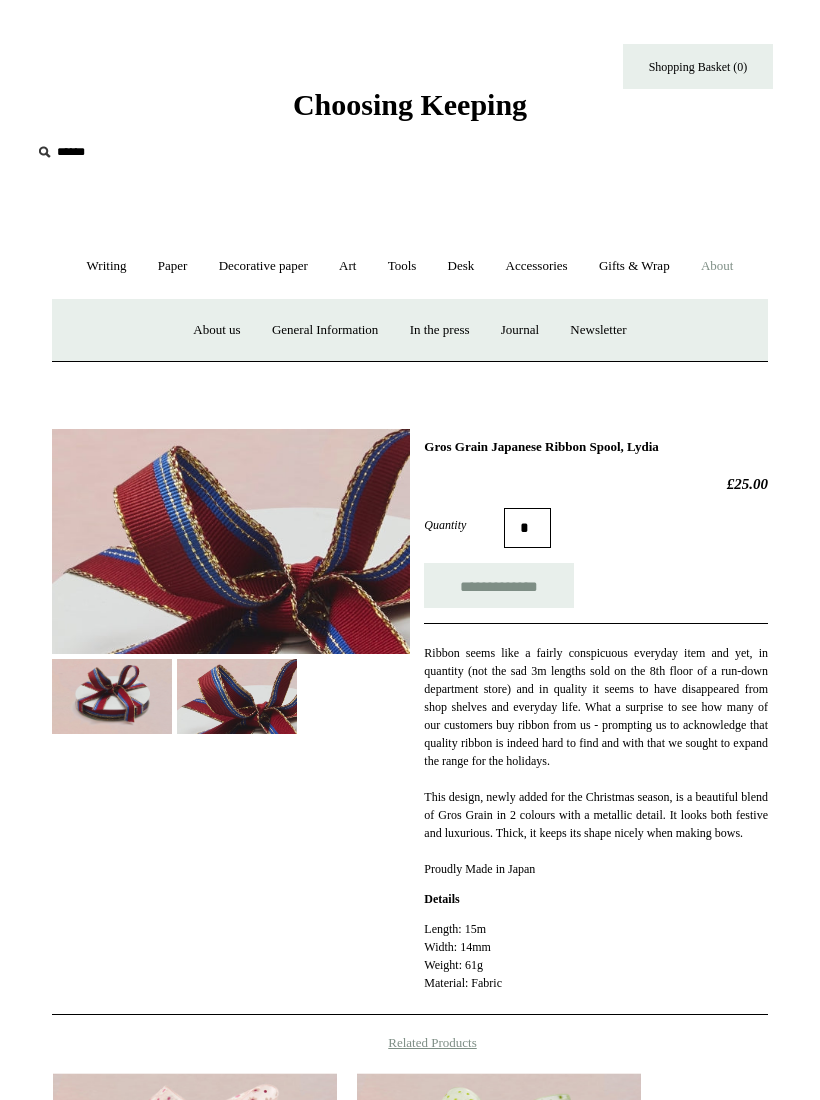 click on "Tools +" at bounding box center (402, 266) 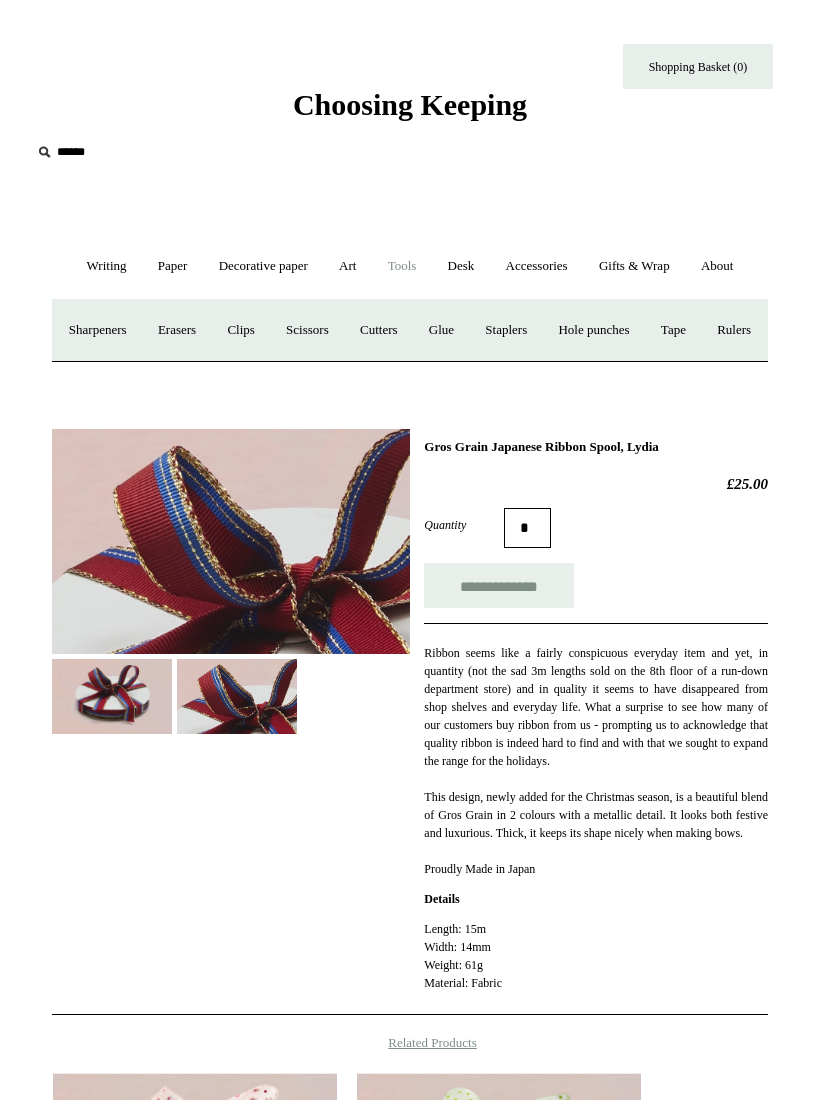 click on "Rulers" at bounding box center (734, 330) 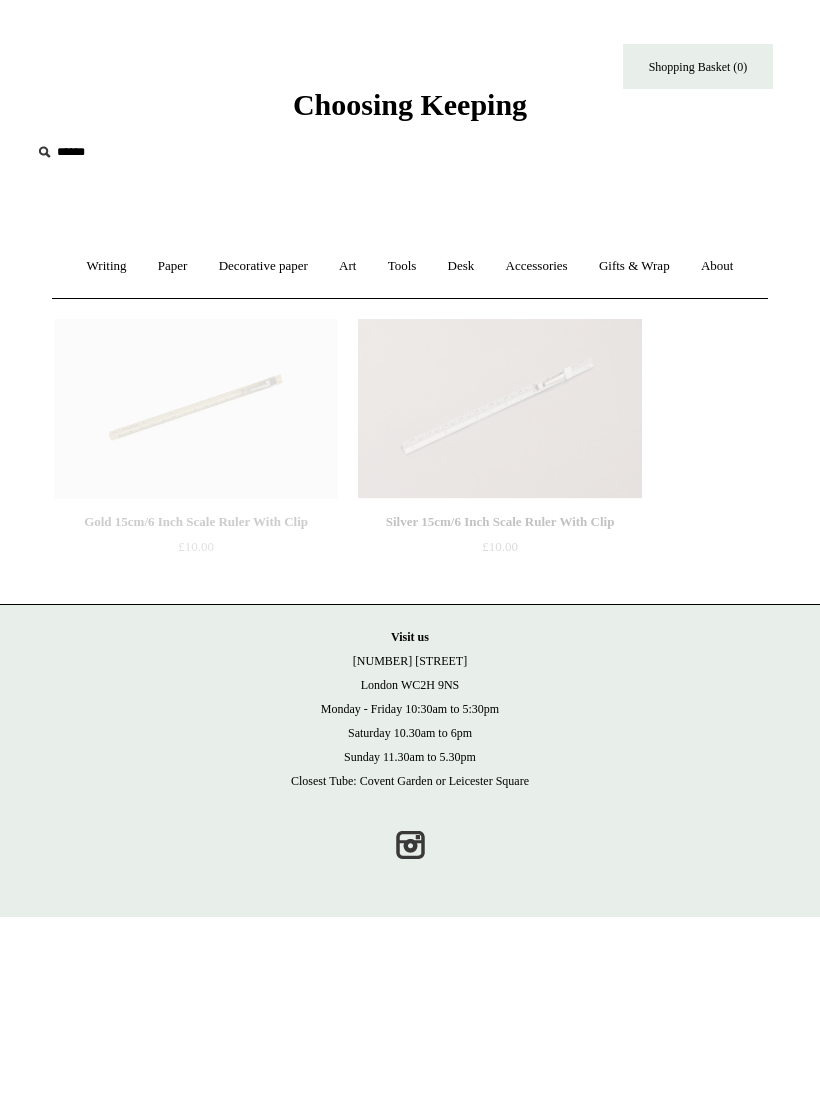 scroll, scrollTop: 0, scrollLeft: 0, axis: both 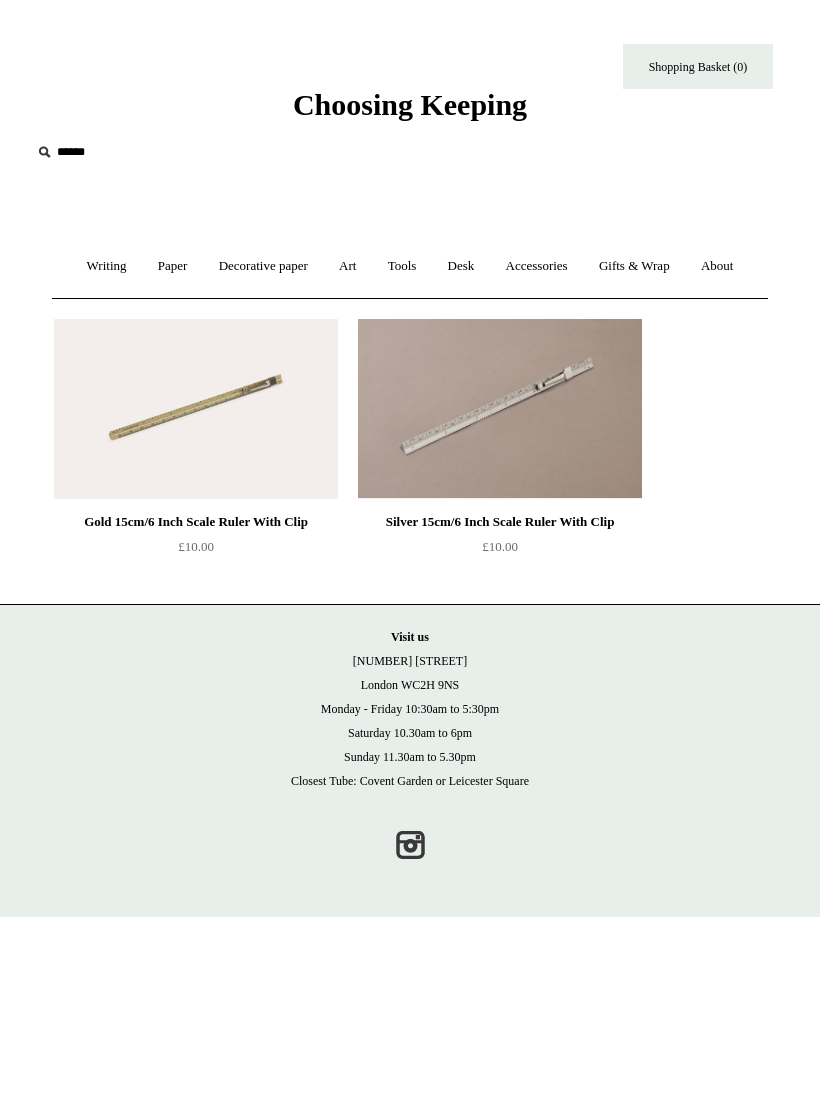 click on "Gifts & Wrap +" at bounding box center (634, 266) 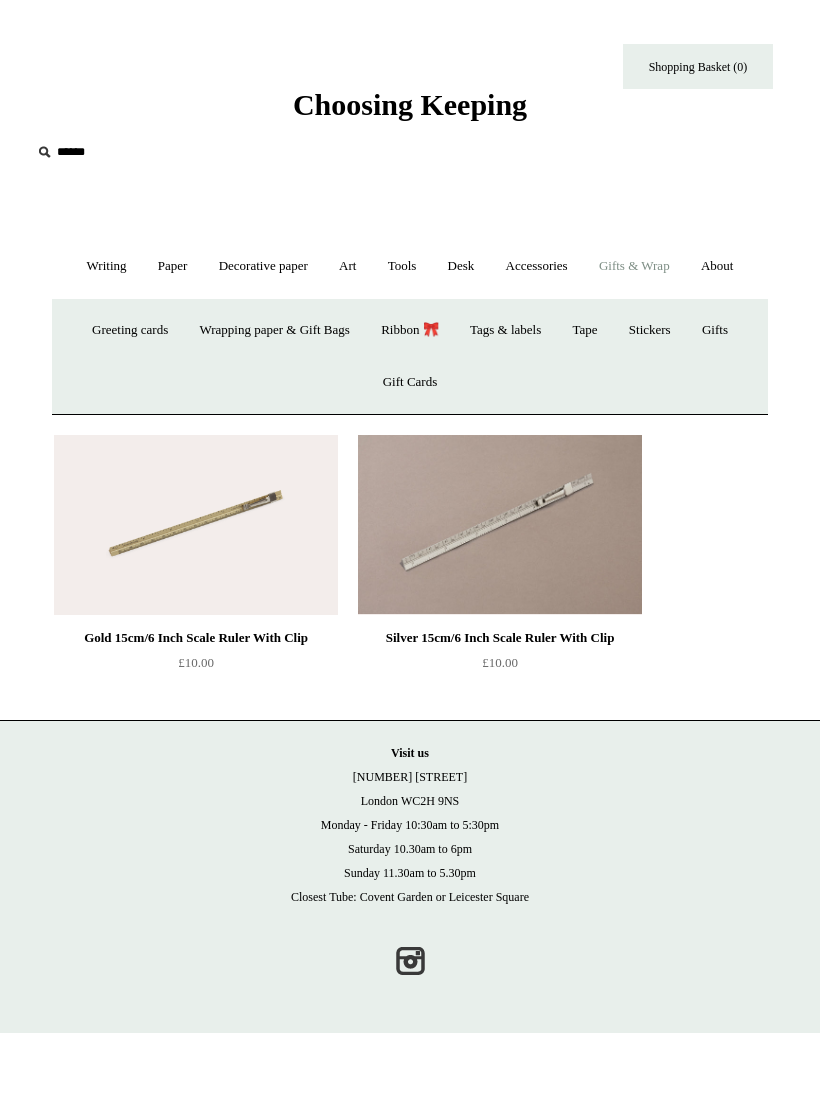 click on "Stickers" at bounding box center (650, 330) 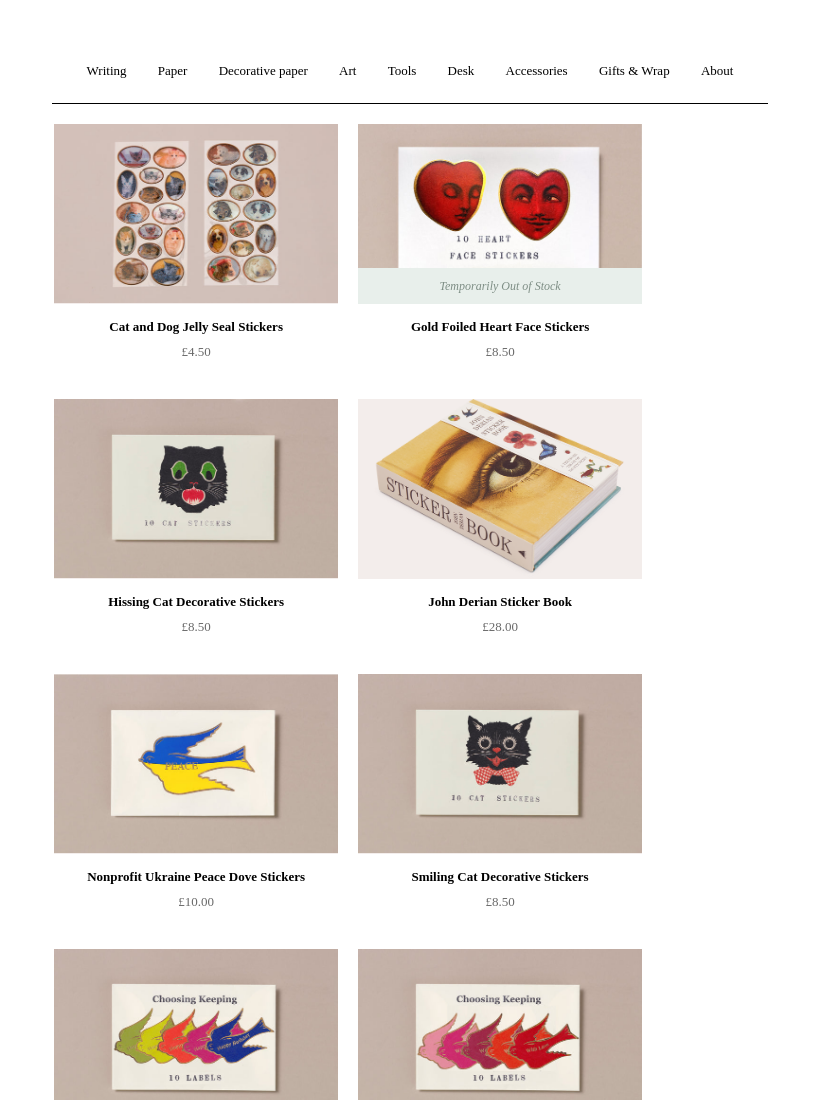 scroll, scrollTop: 0, scrollLeft: 0, axis: both 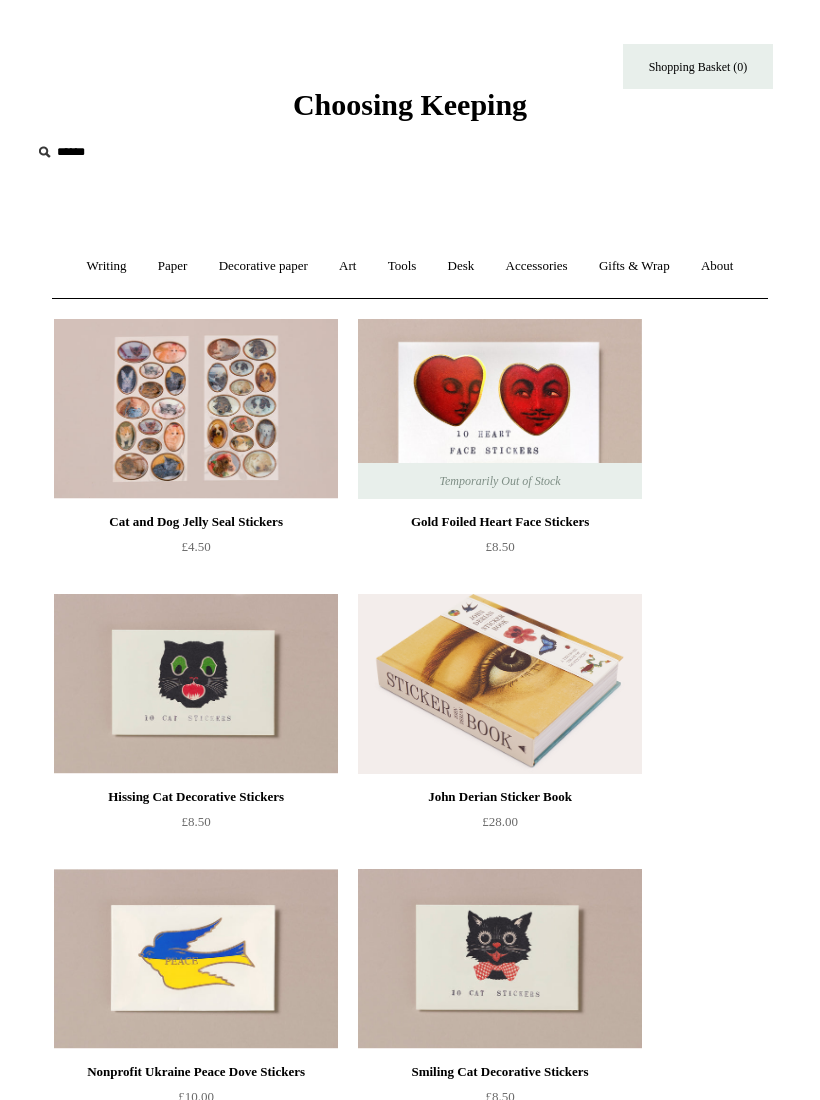 click on "Accessories +" at bounding box center (537, 266) 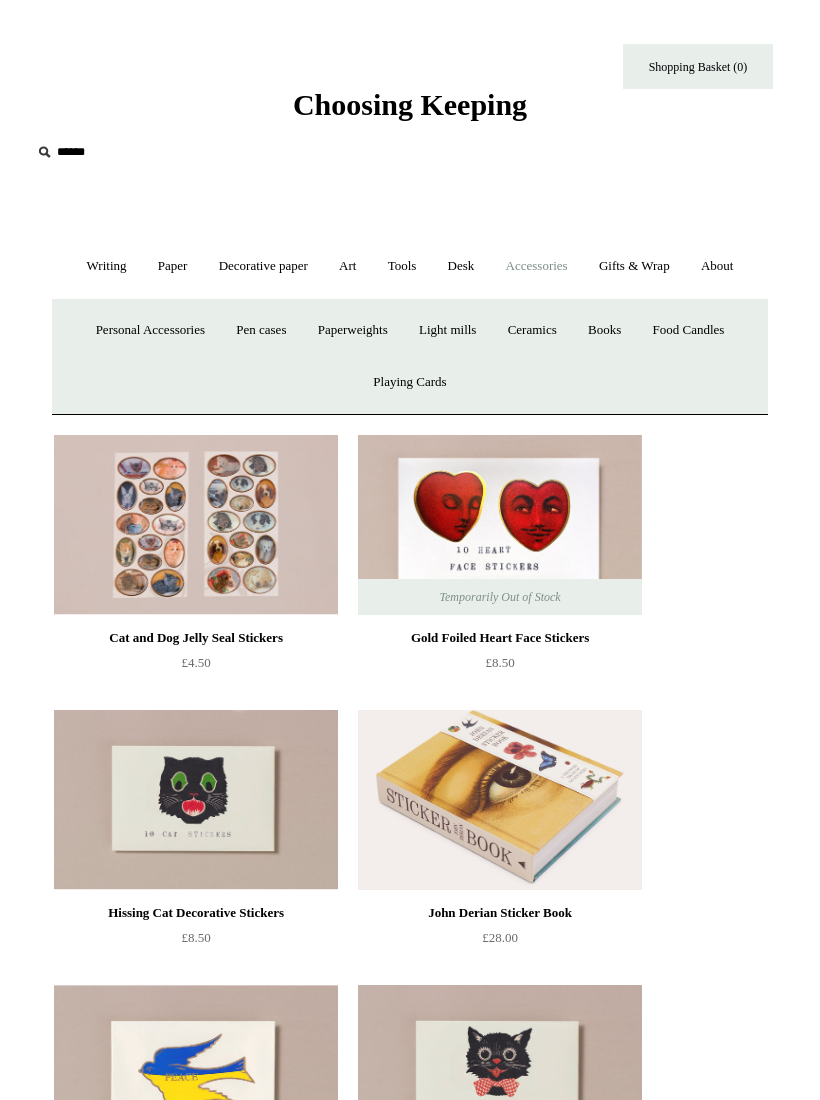 click on "Books" at bounding box center [604, 330] 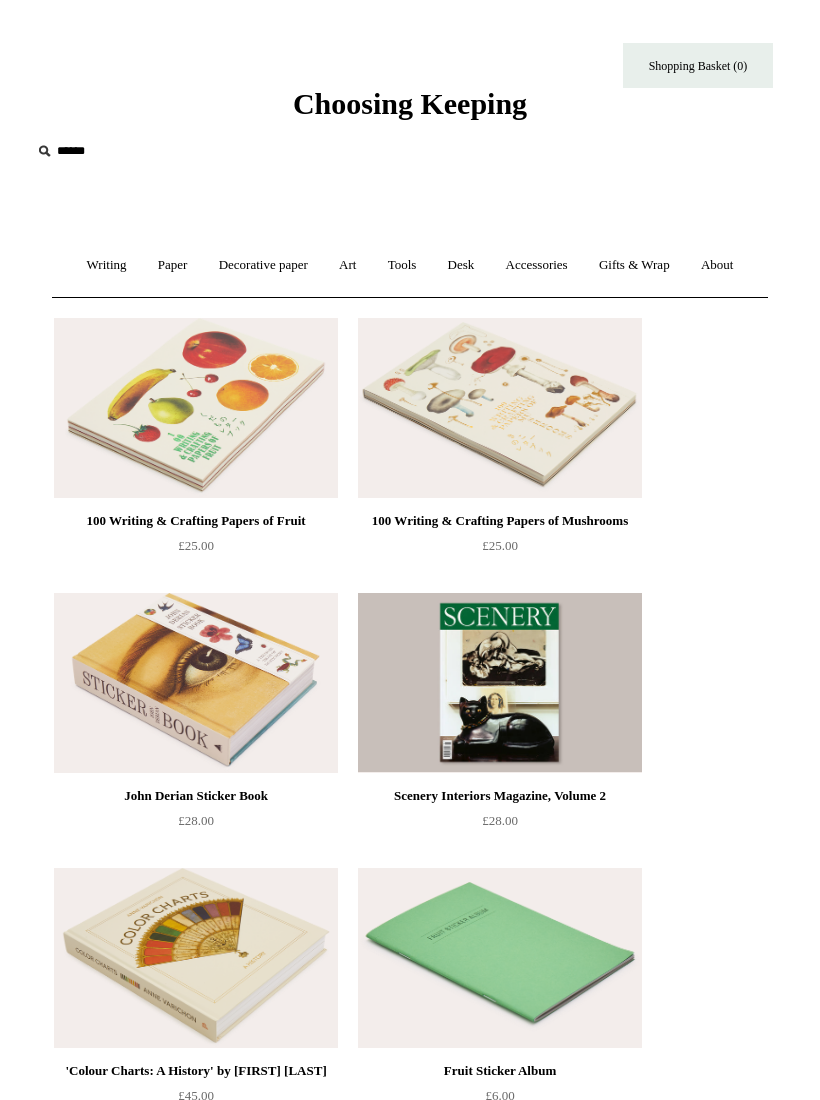 scroll, scrollTop: 0, scrollLeft: 0, axis: both 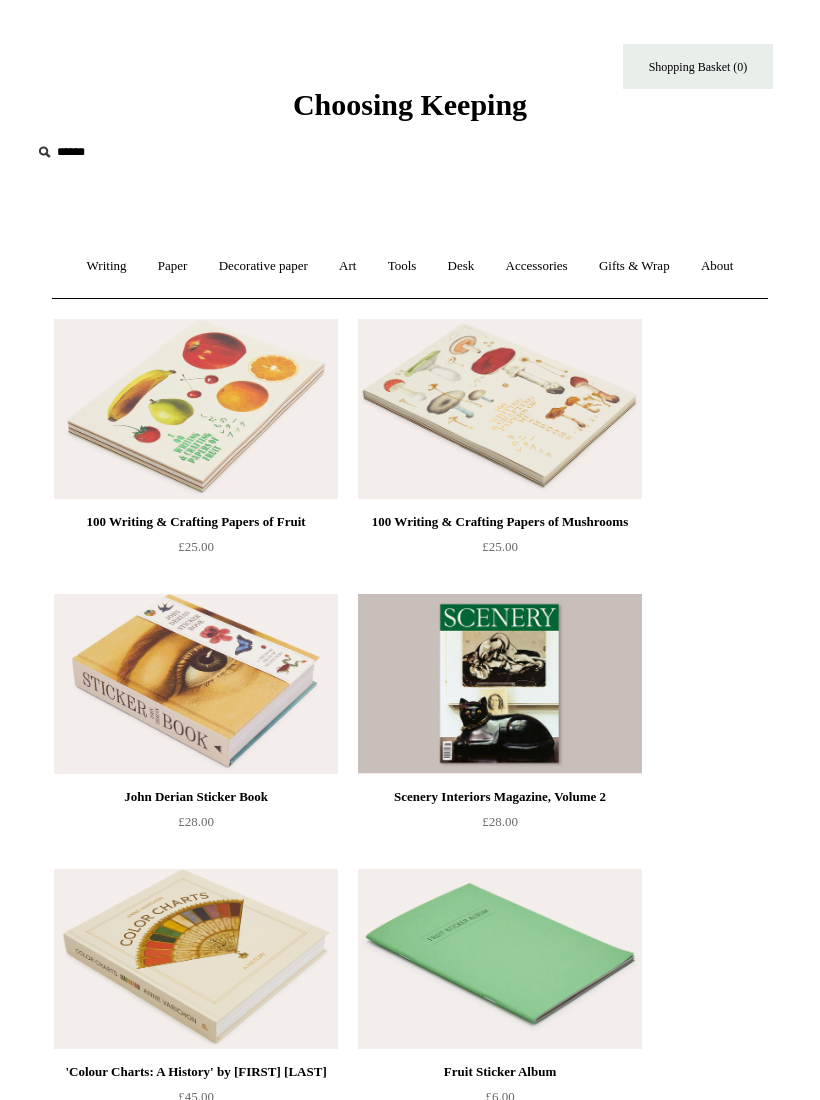 click on "Writing +" at bounding box center [107, 266] 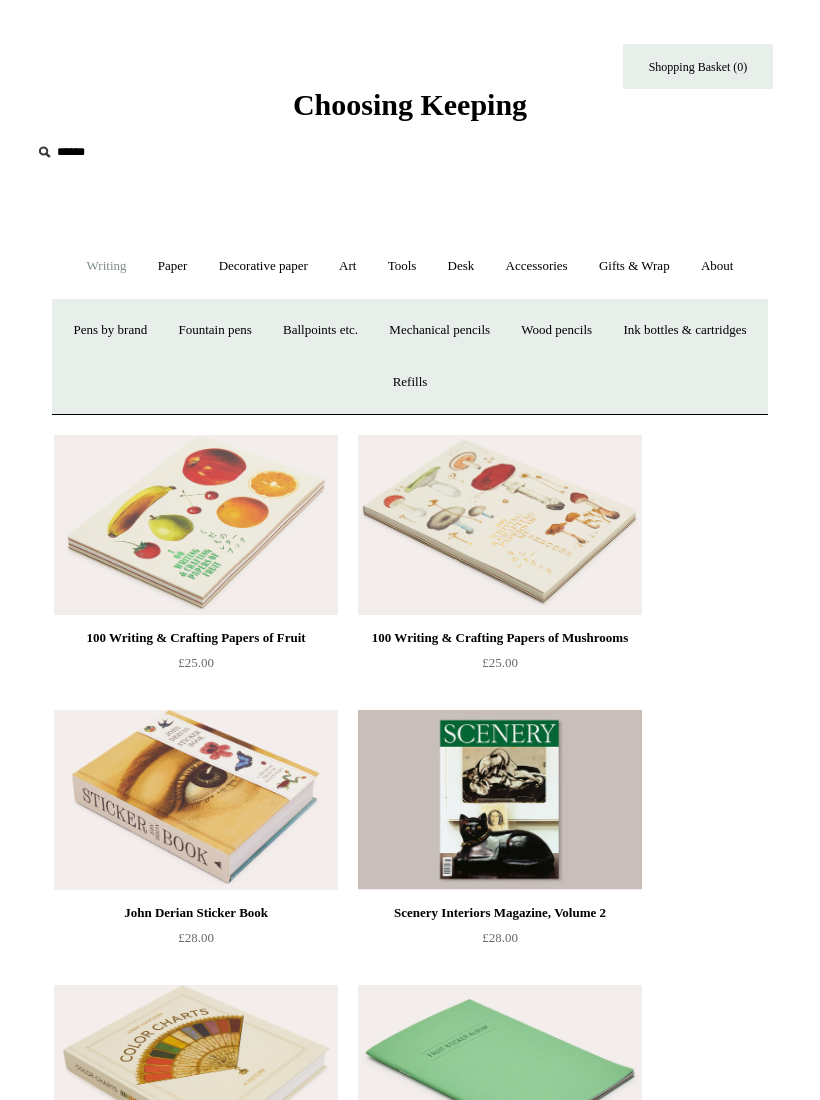 click on "Pens by brand +" at bounding box center [111, 330] 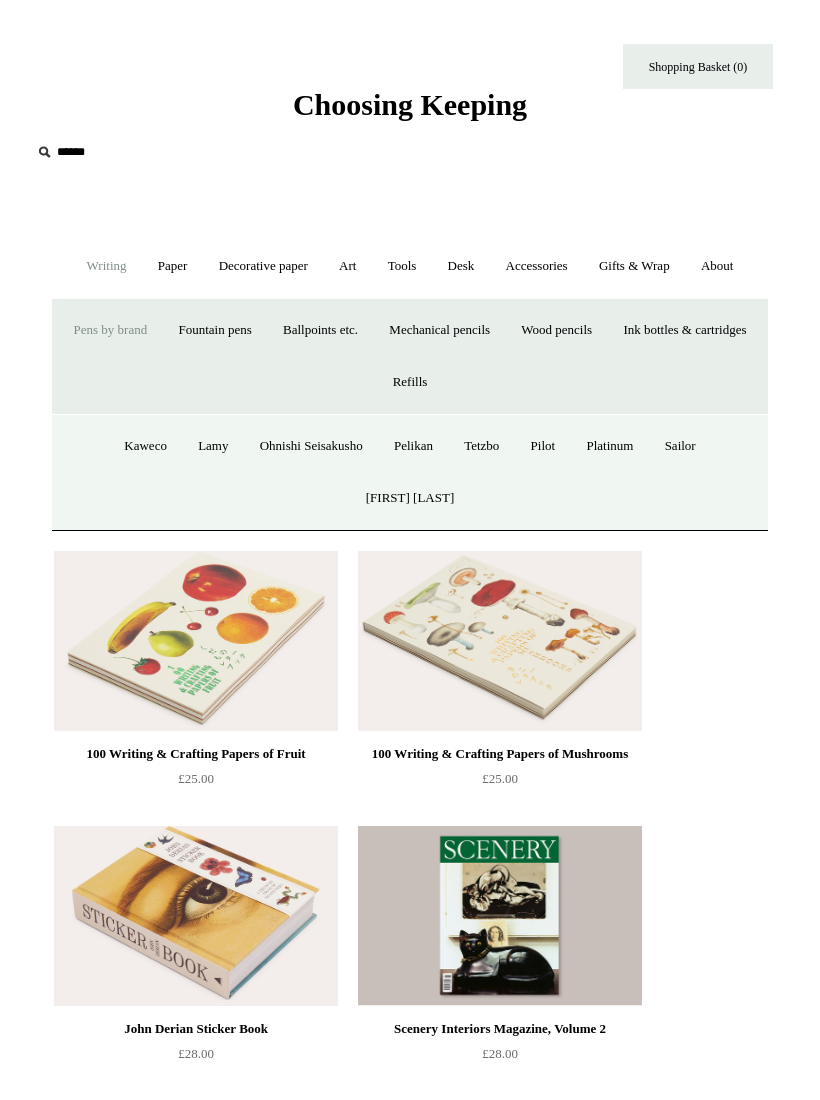 click on "Kaweco" at bounding box center [145, 446] 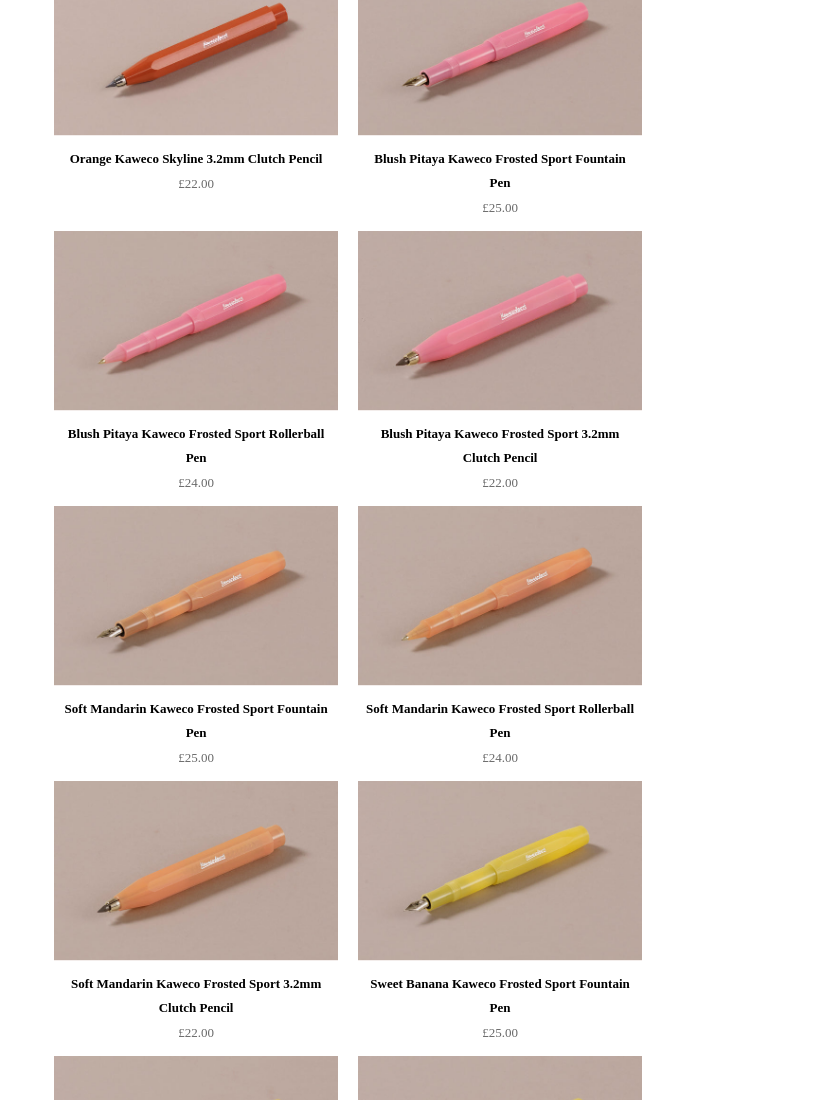 scroll, scrollTop: 4211, scrollLeft: 0, axis: vertical 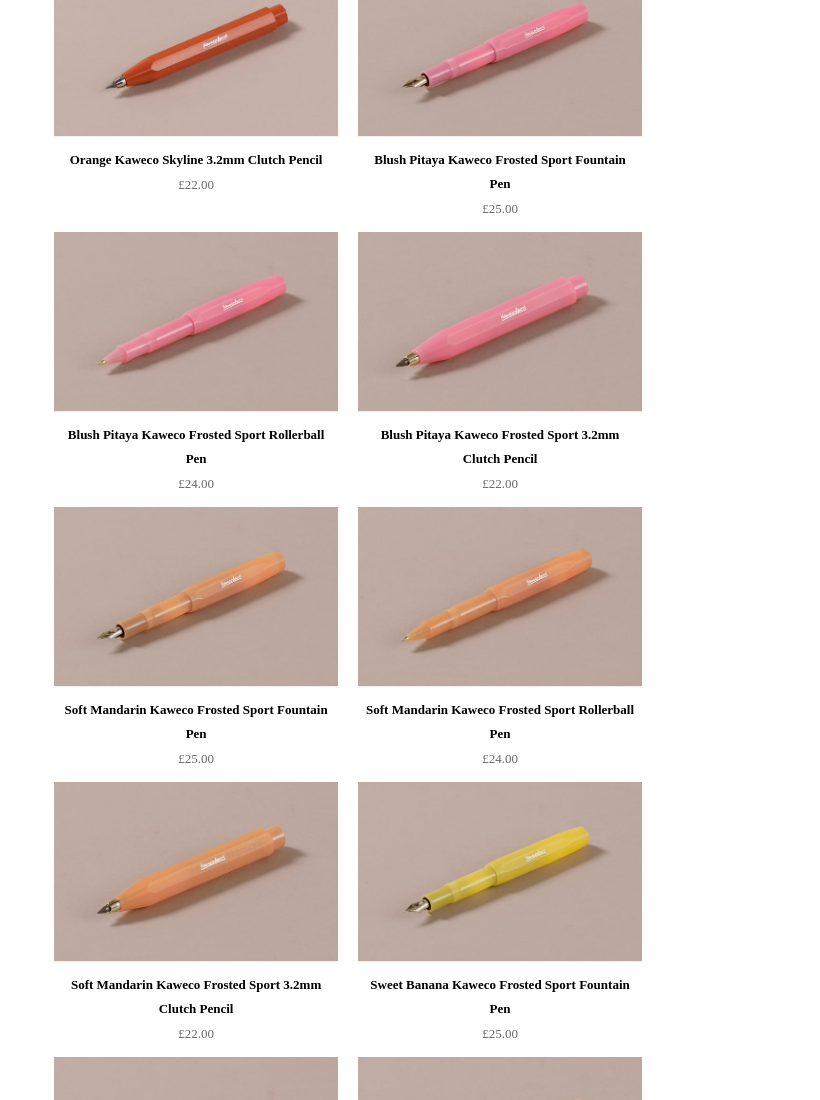 click at bounding box center [196, 323] 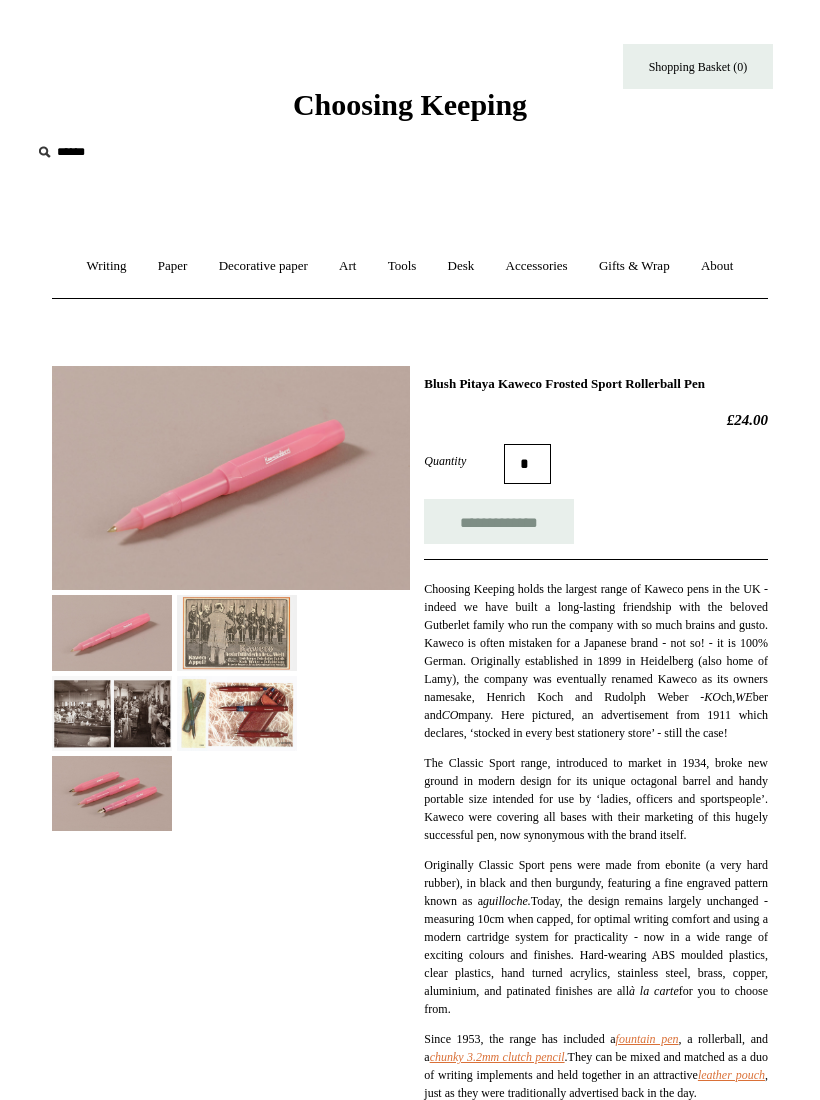 scroll, scrollTop: 0, scrollLeft: 0, axis: both 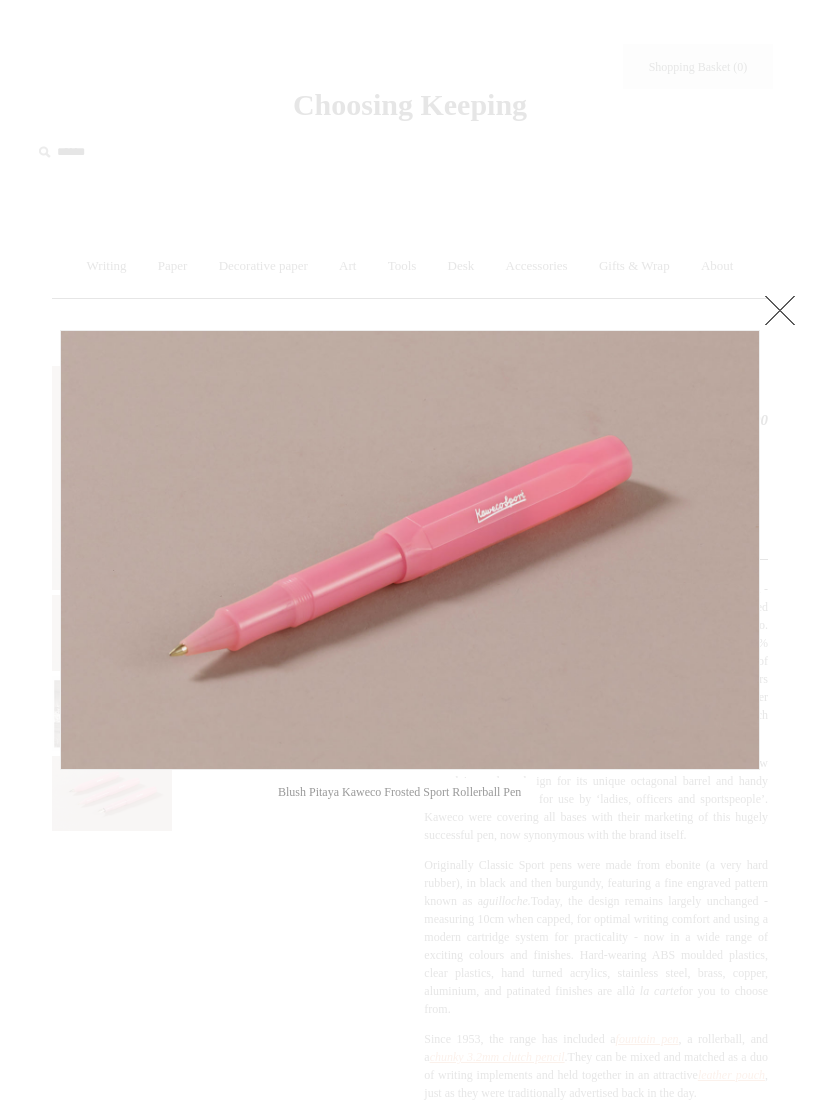 click at bounding box center (-9469, 550) 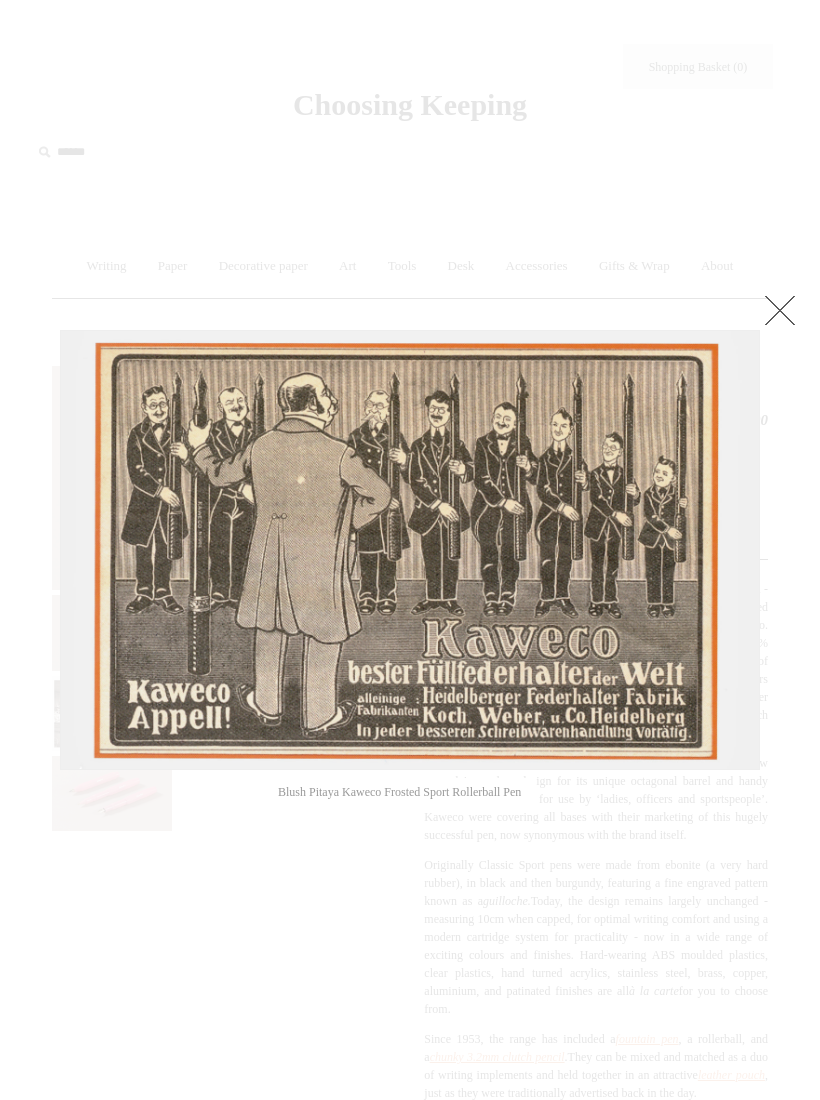 click at bounding box center [-9469, 550] 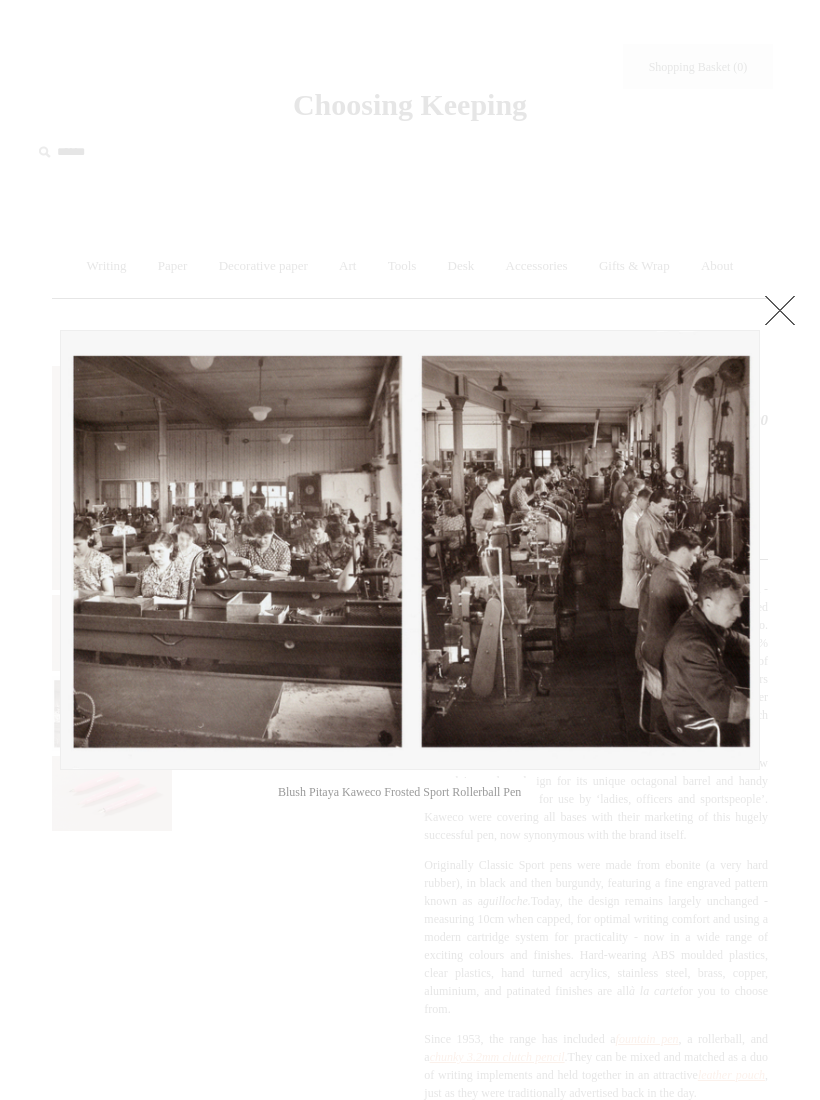 click at bounding box center [-9469, 550] 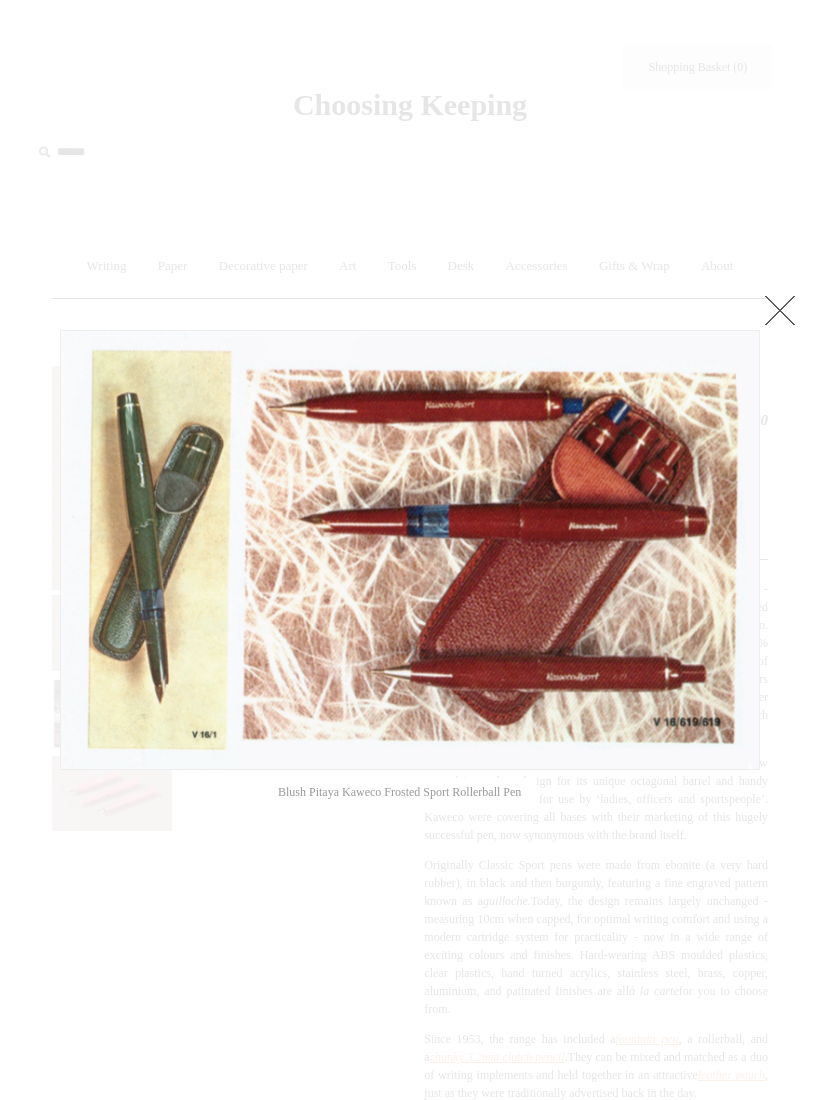 click at bounding box center (-9469, 550) 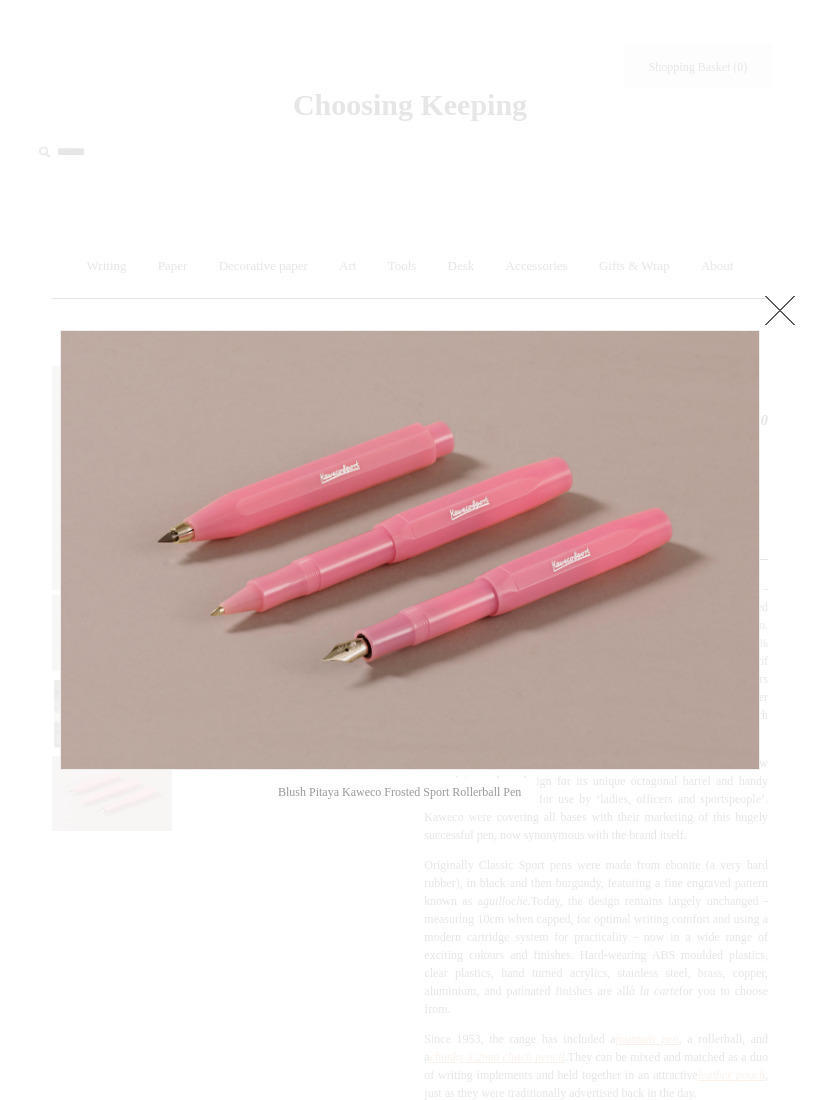 click at bounding box center (780, 310) 